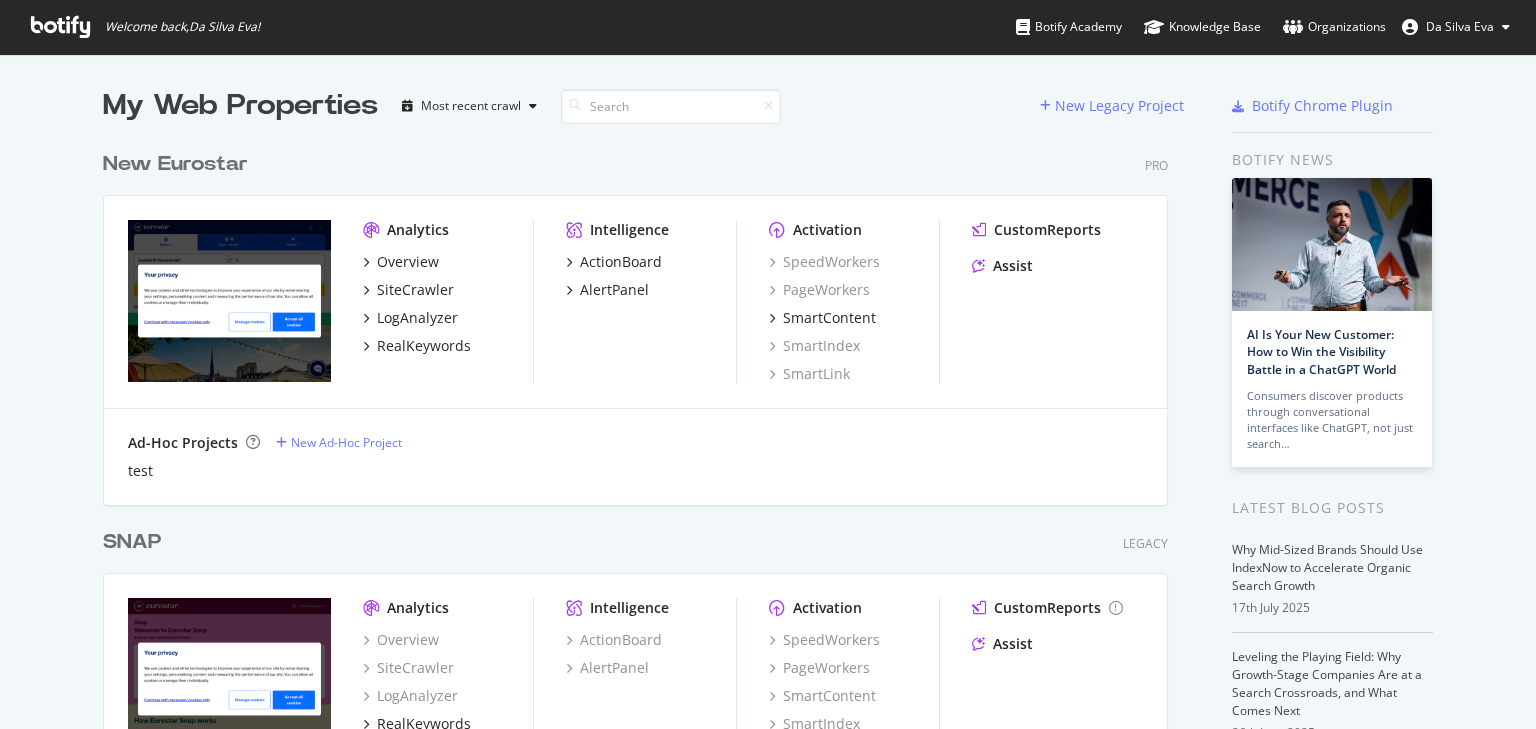 scroll, scrollTop: 0, scrollLeft: 0, axis: both 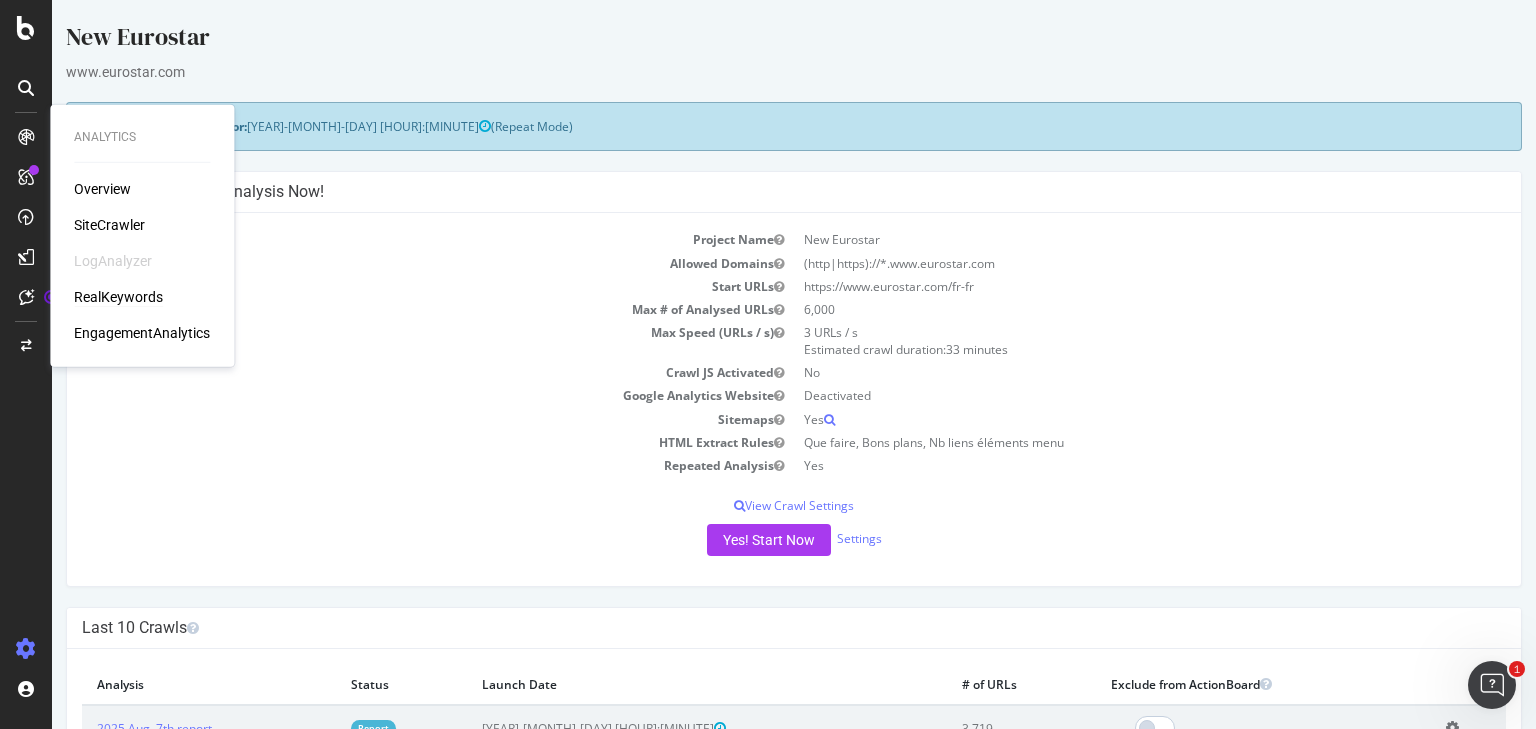 click on "RealKeywords" at bounding box center [118, 297] 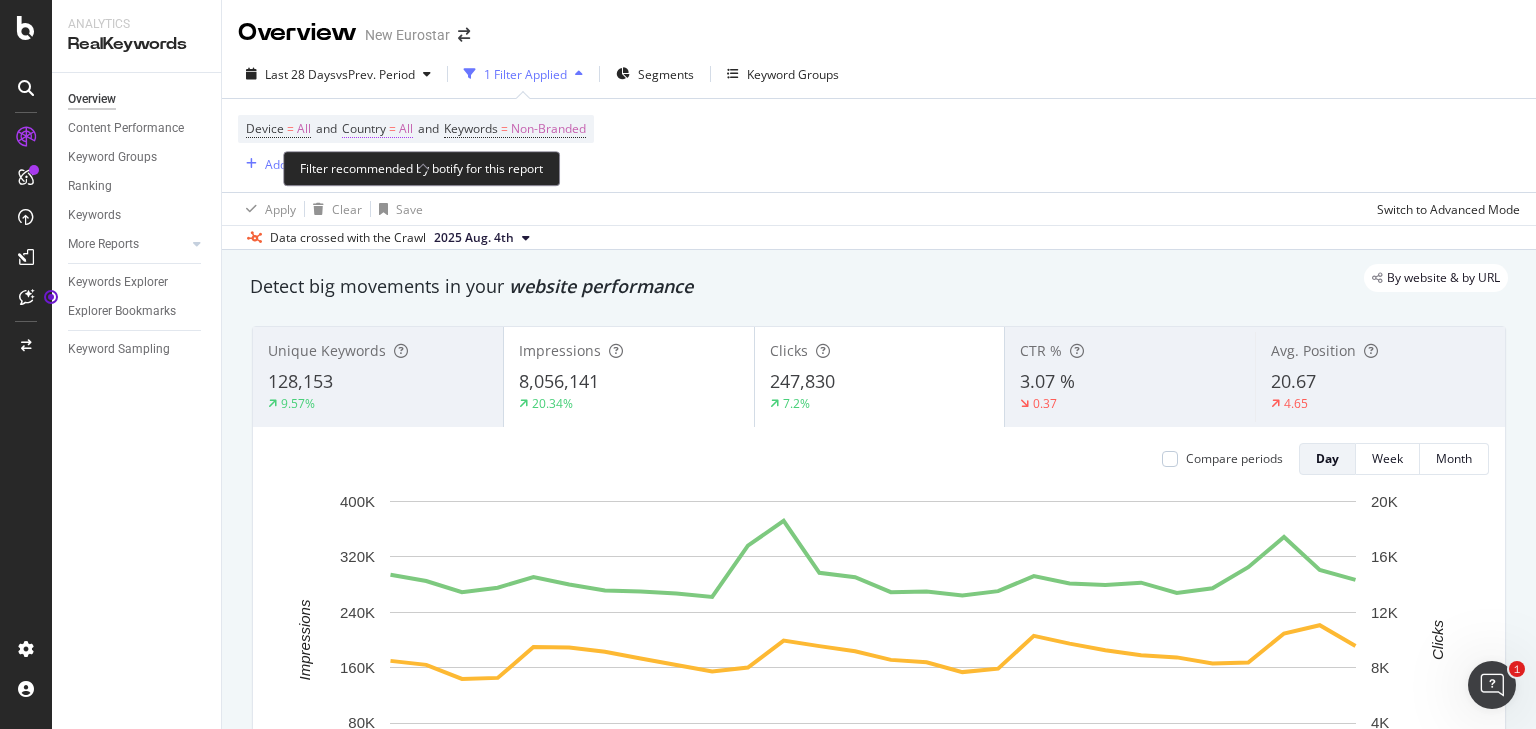 click on "Country" at bounding box center [364, 128] 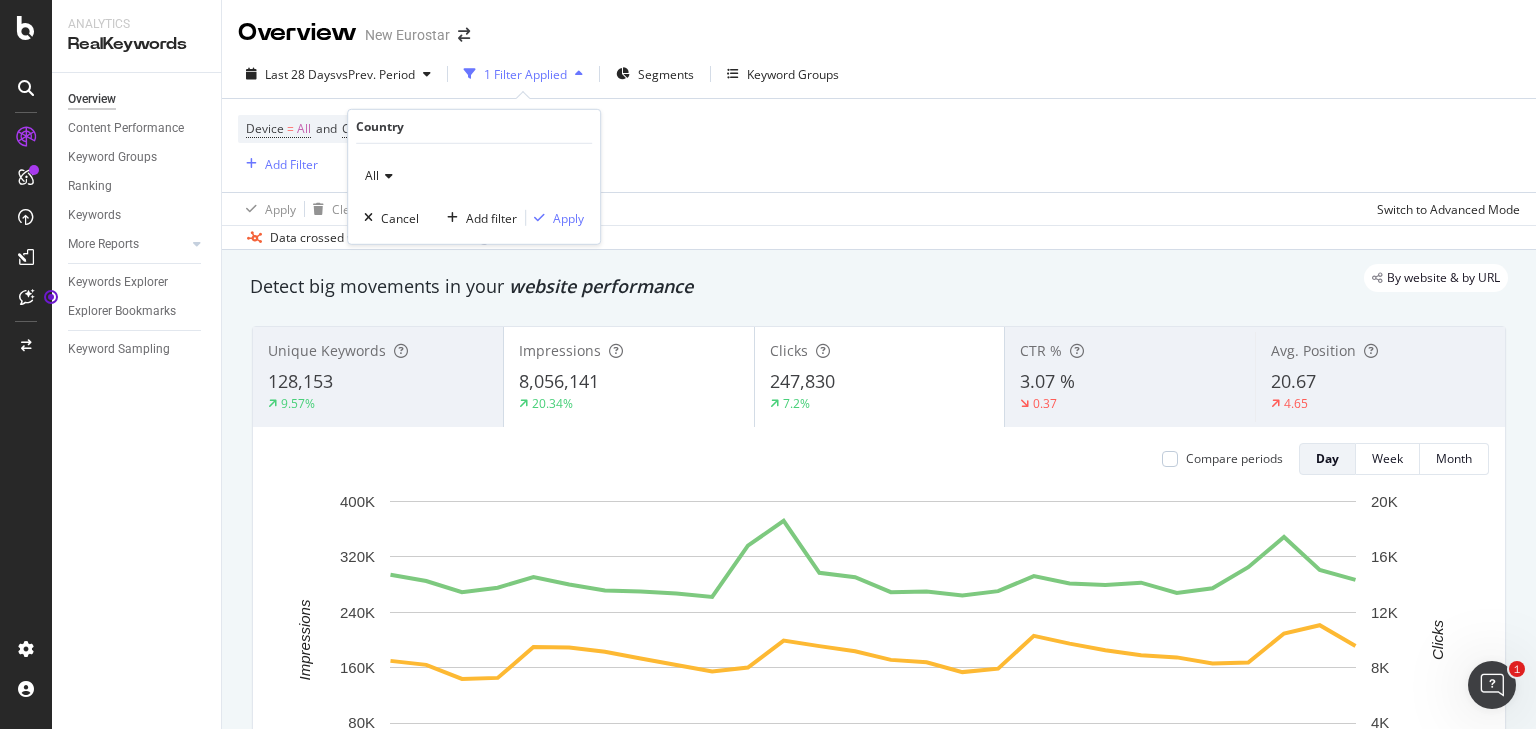 click on "All" at bounding box center [474, 176] 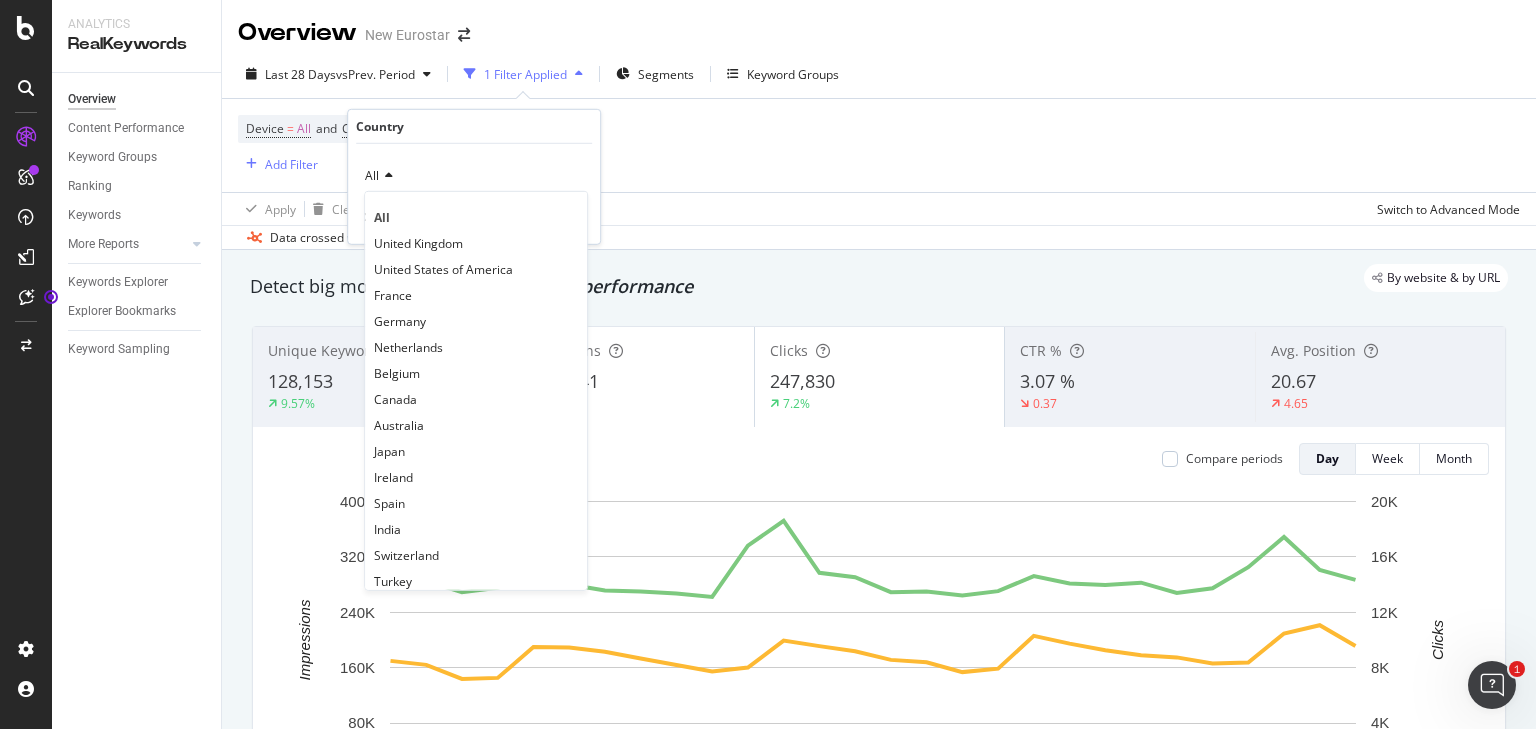 click on "Country" at bounding box center [474, 127] 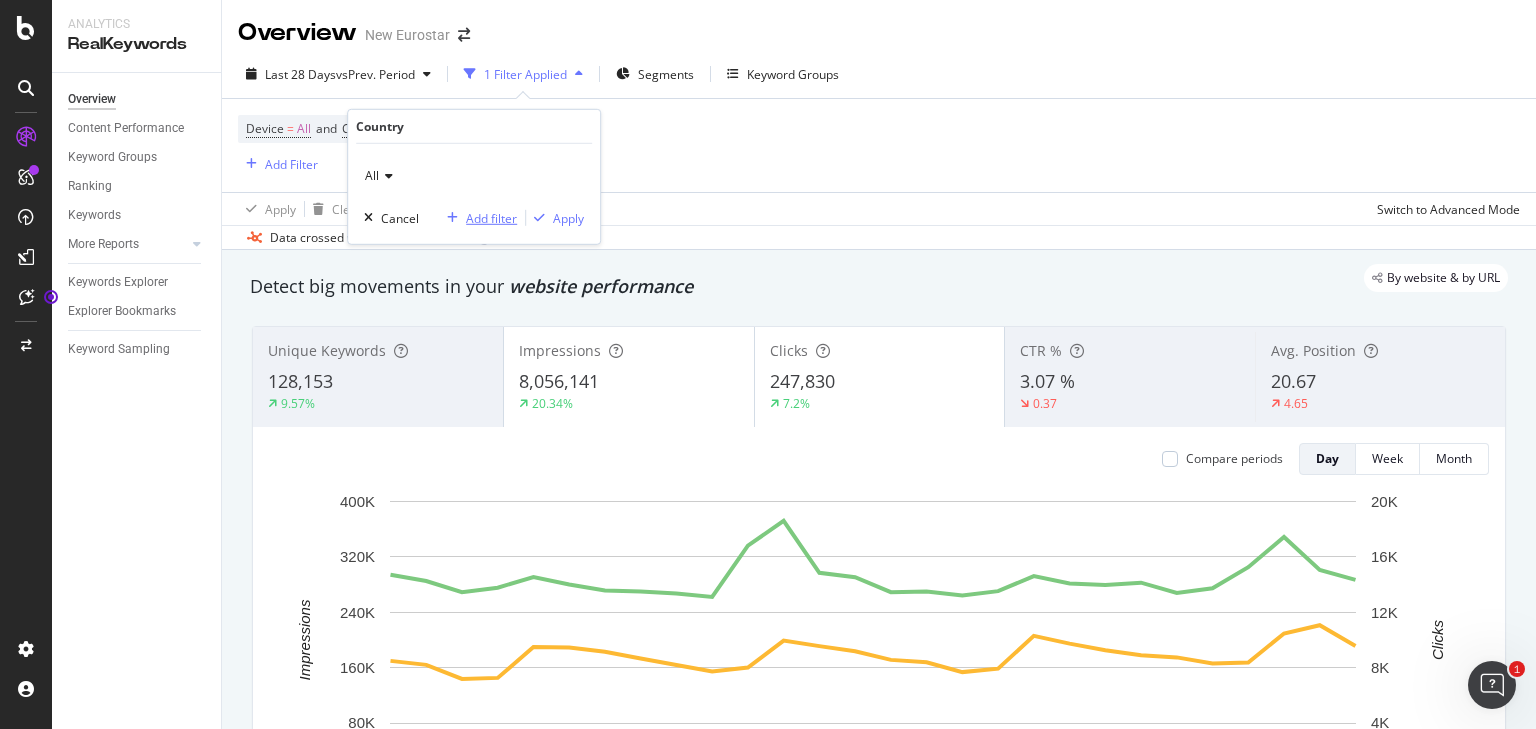 click on "Add filter" at bounding box center [491, 217] 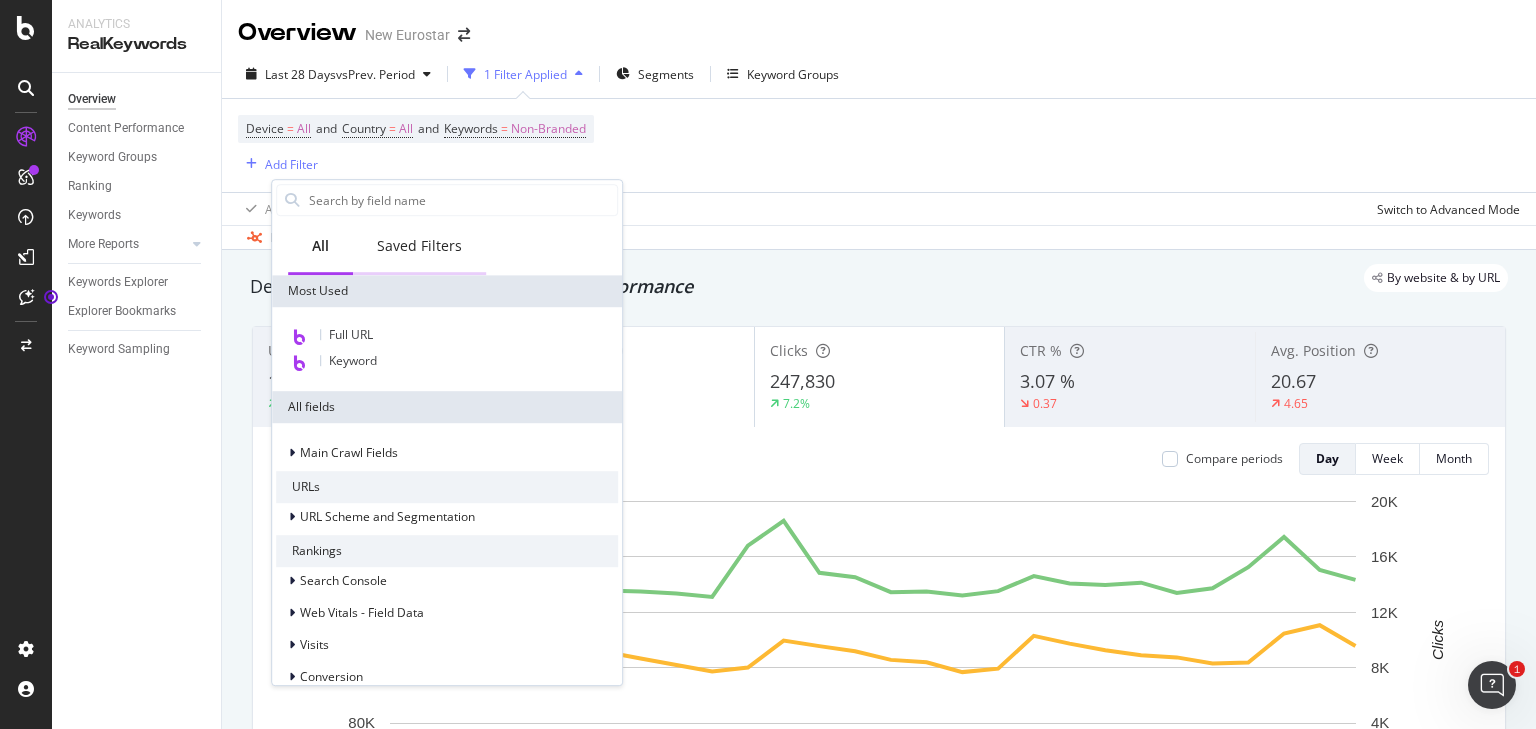 click on "Saved Filters" at bounding box center [419, 246] 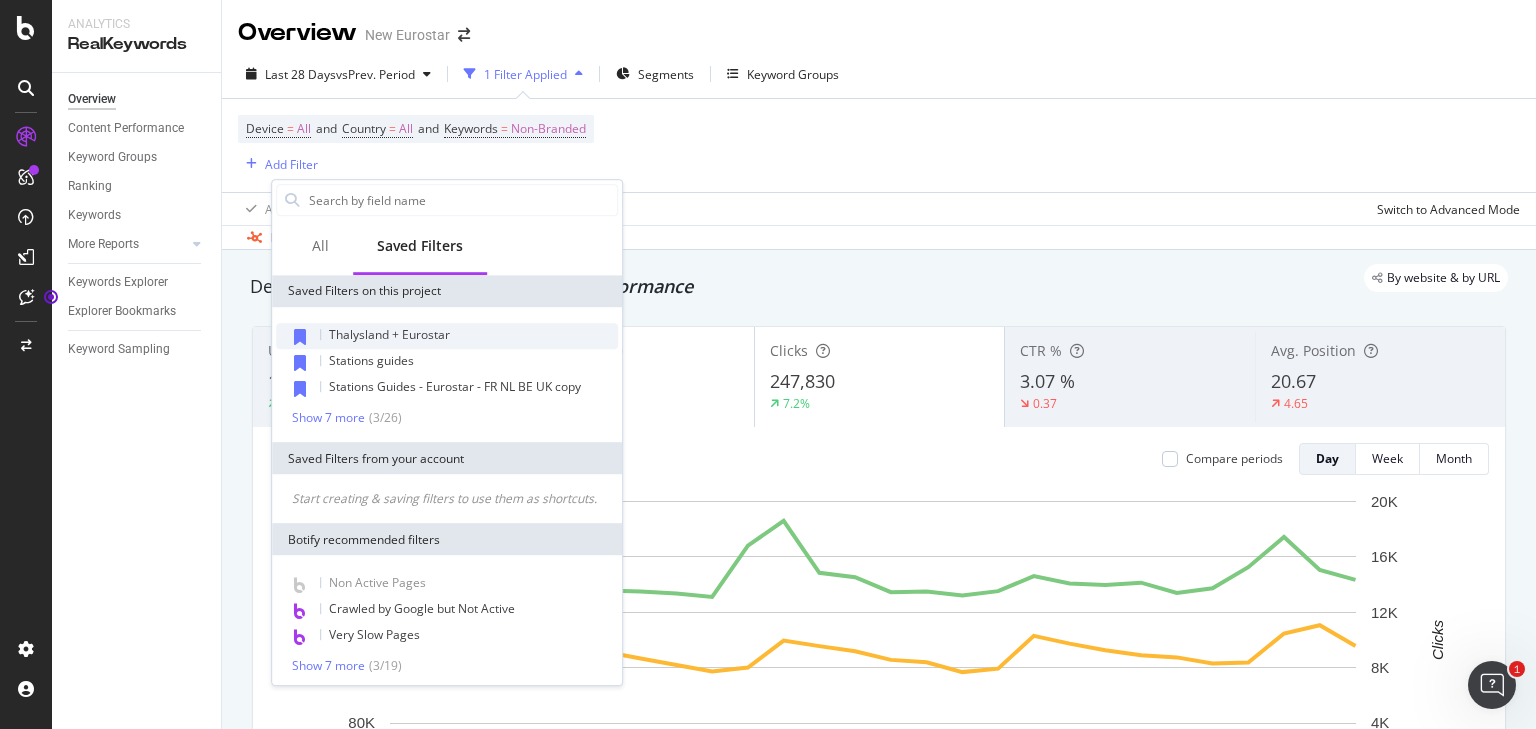 click on "Thalysland + Eurostar" at bounding box center (389, 334) 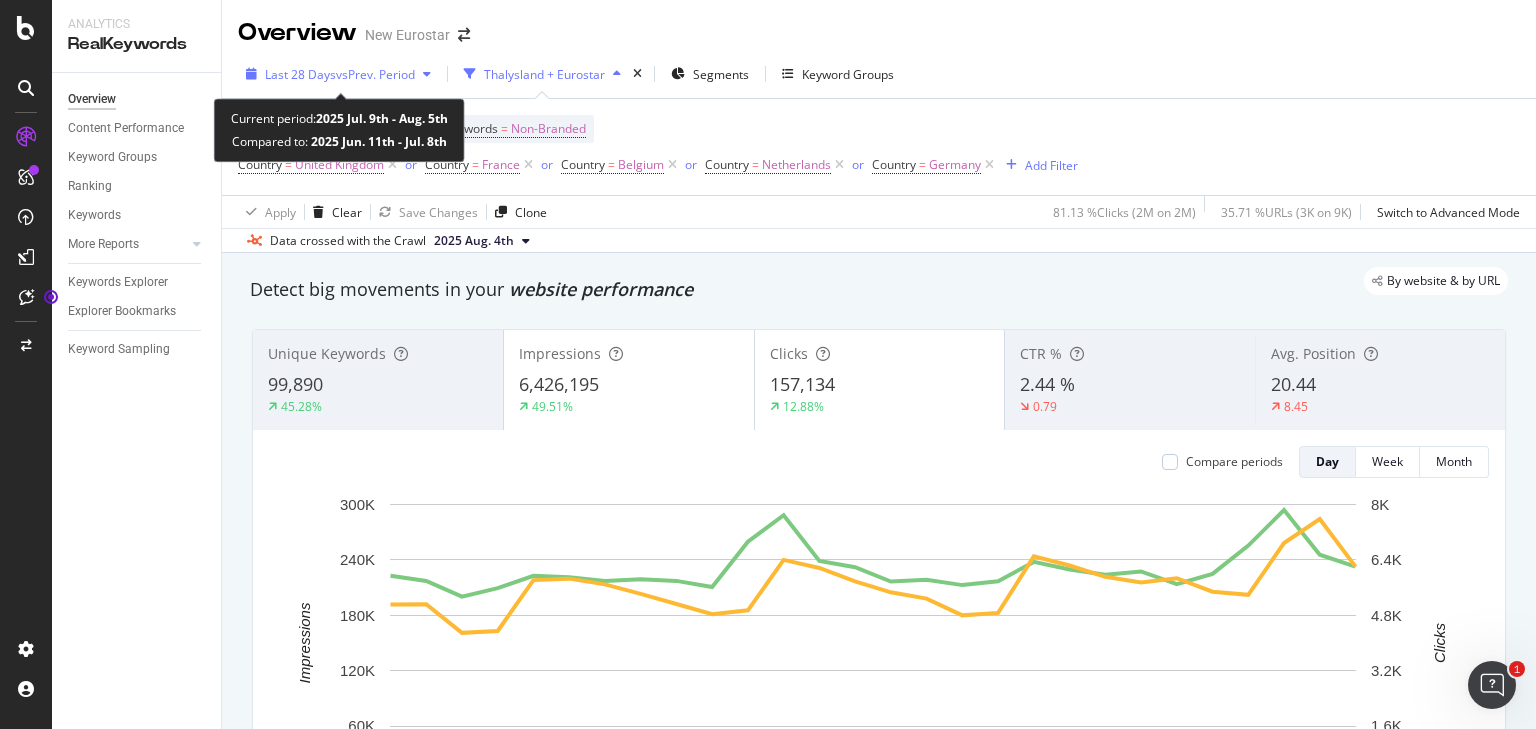 click on "Last 28 Days" at bounding box center [300, 74] 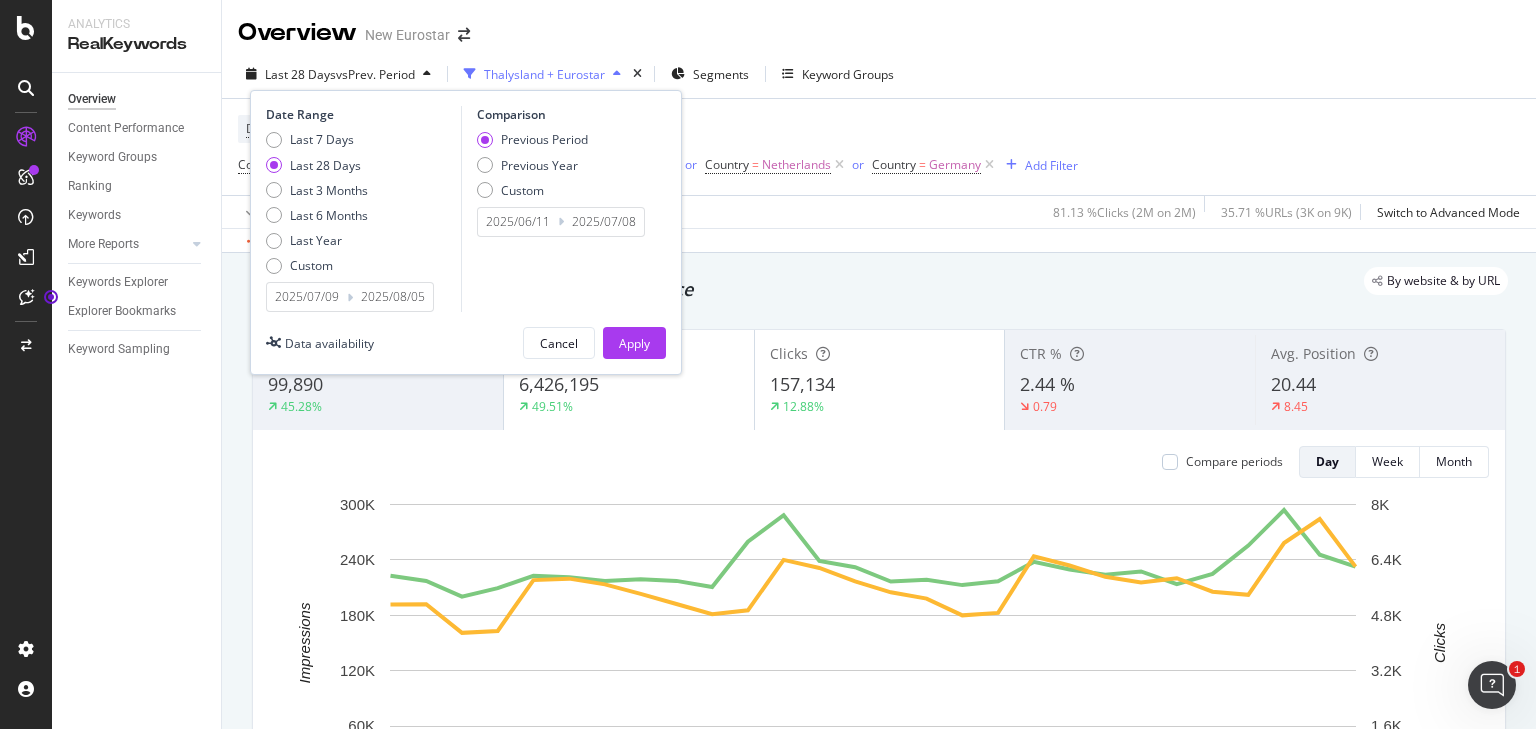 click on "2025/07/09" at bounding box center (307, 297) 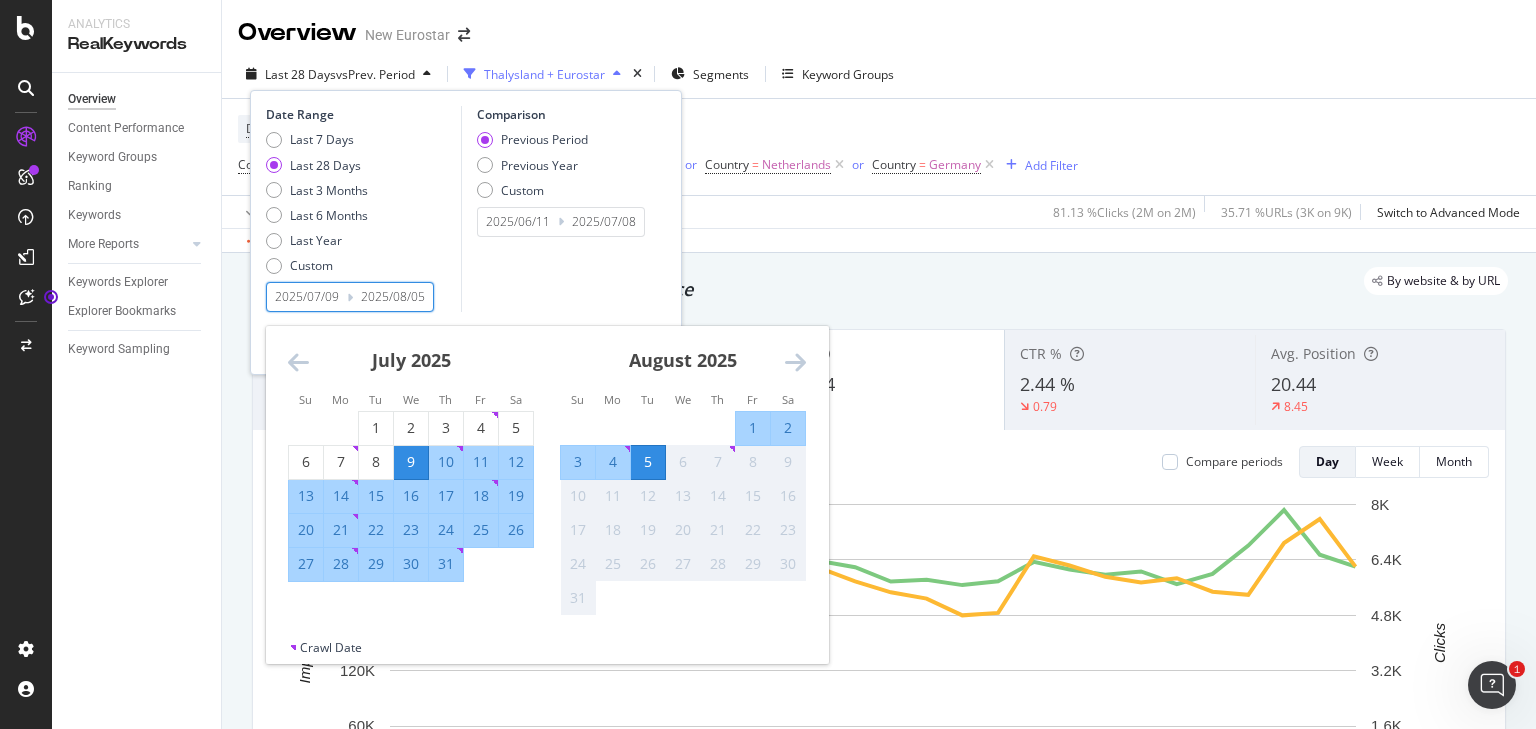 click at bounding box center (298, 362) 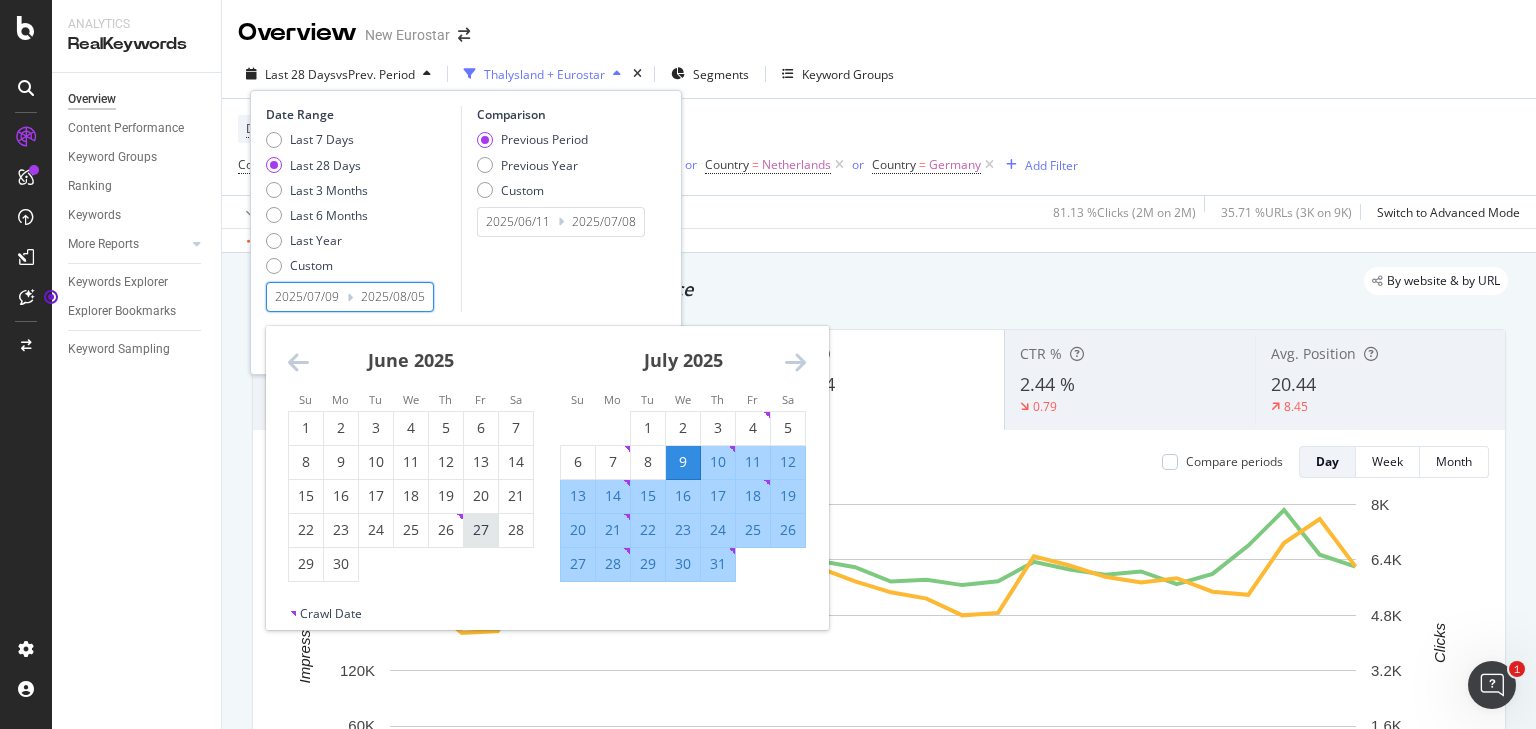 click on "27" at bounding box center [481, 530] 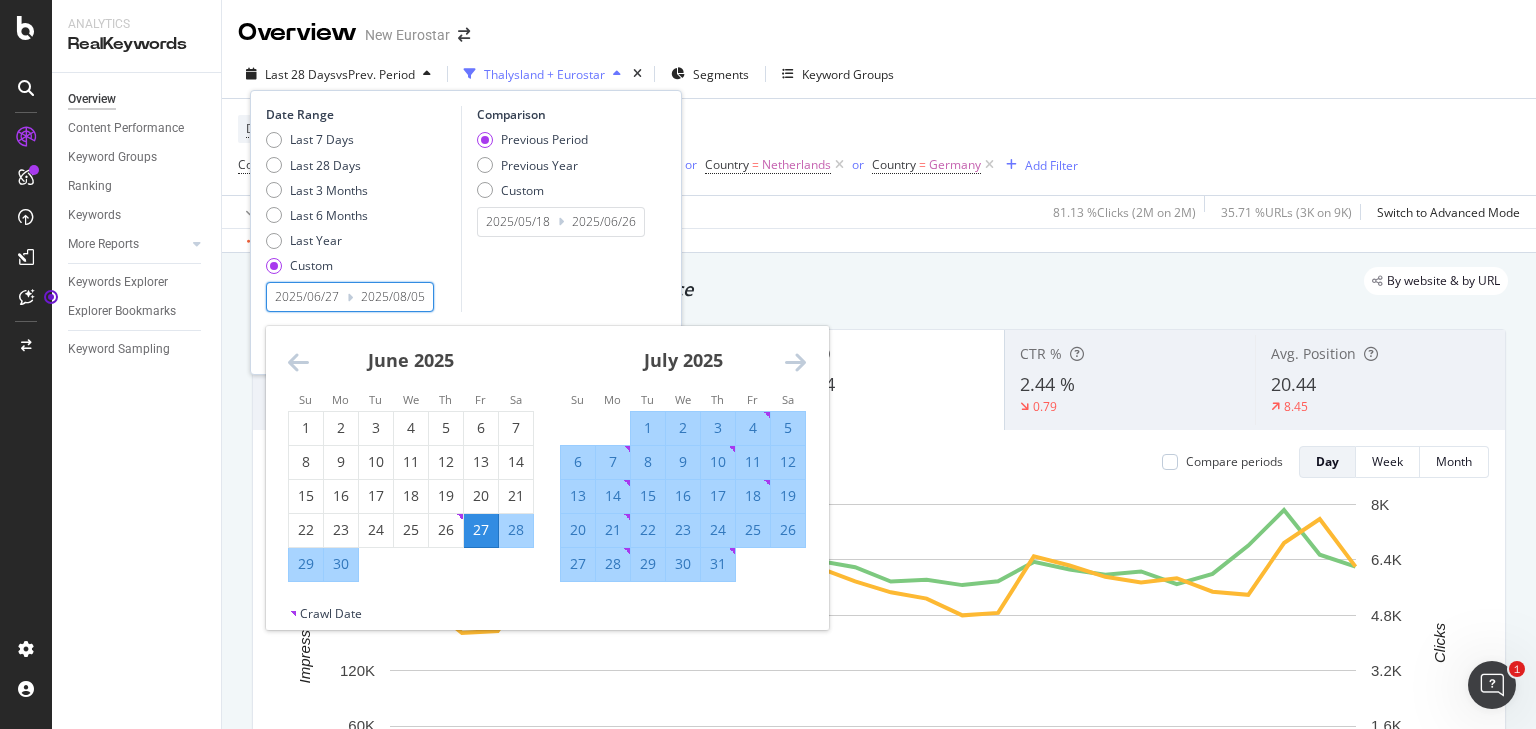 click at bounding box center [795, 362] 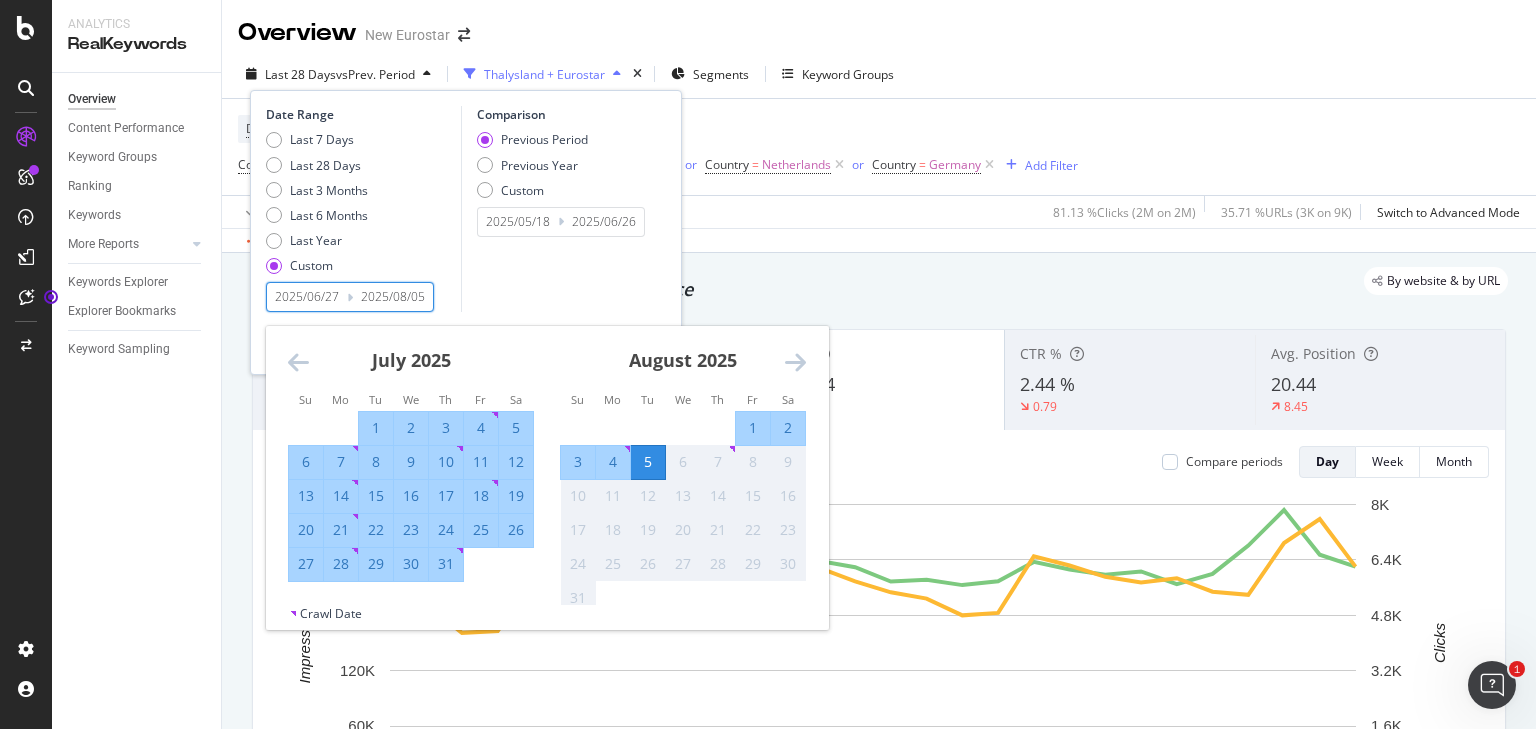 click on "1" at bounding box center [753, 428] 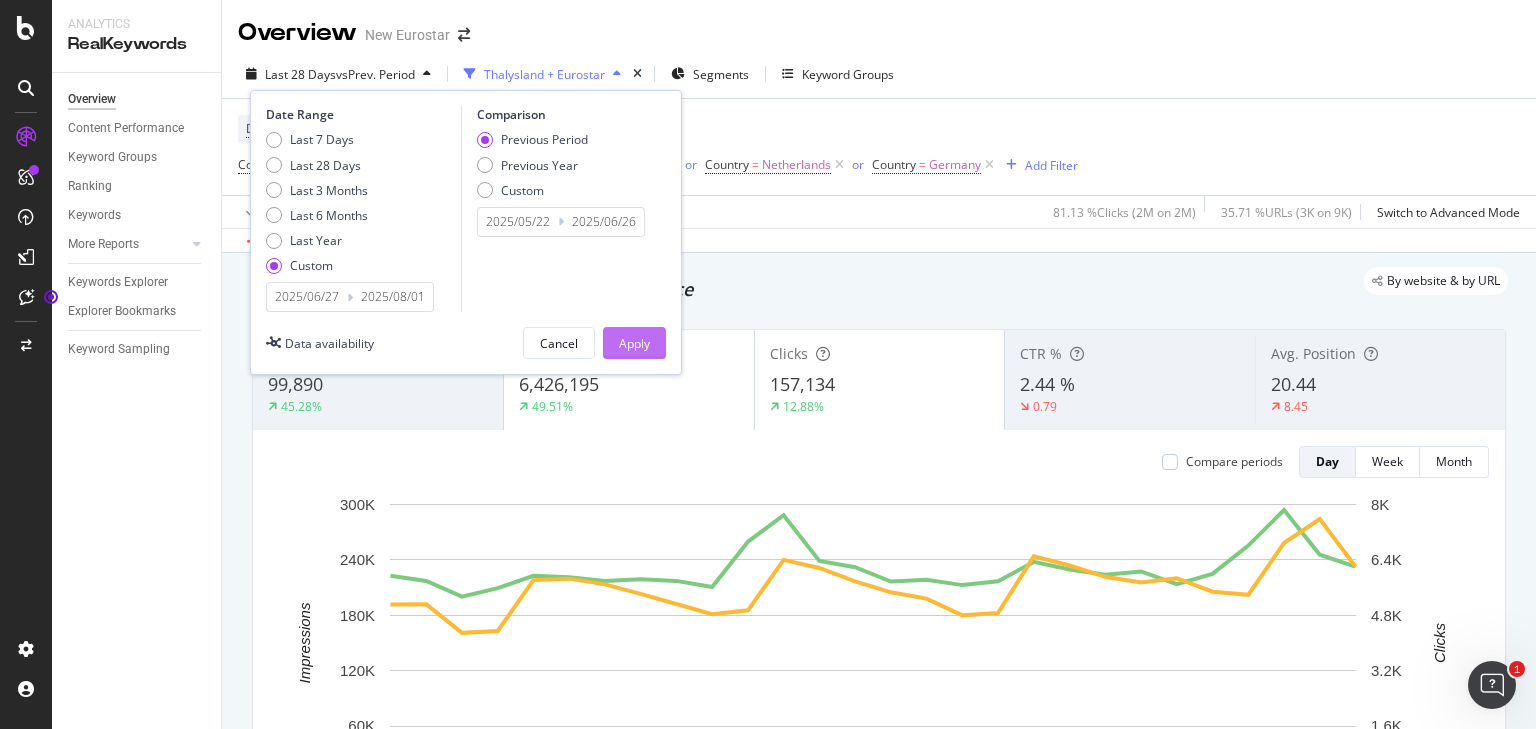 click on "Apply" at bounding box center [634, 343] 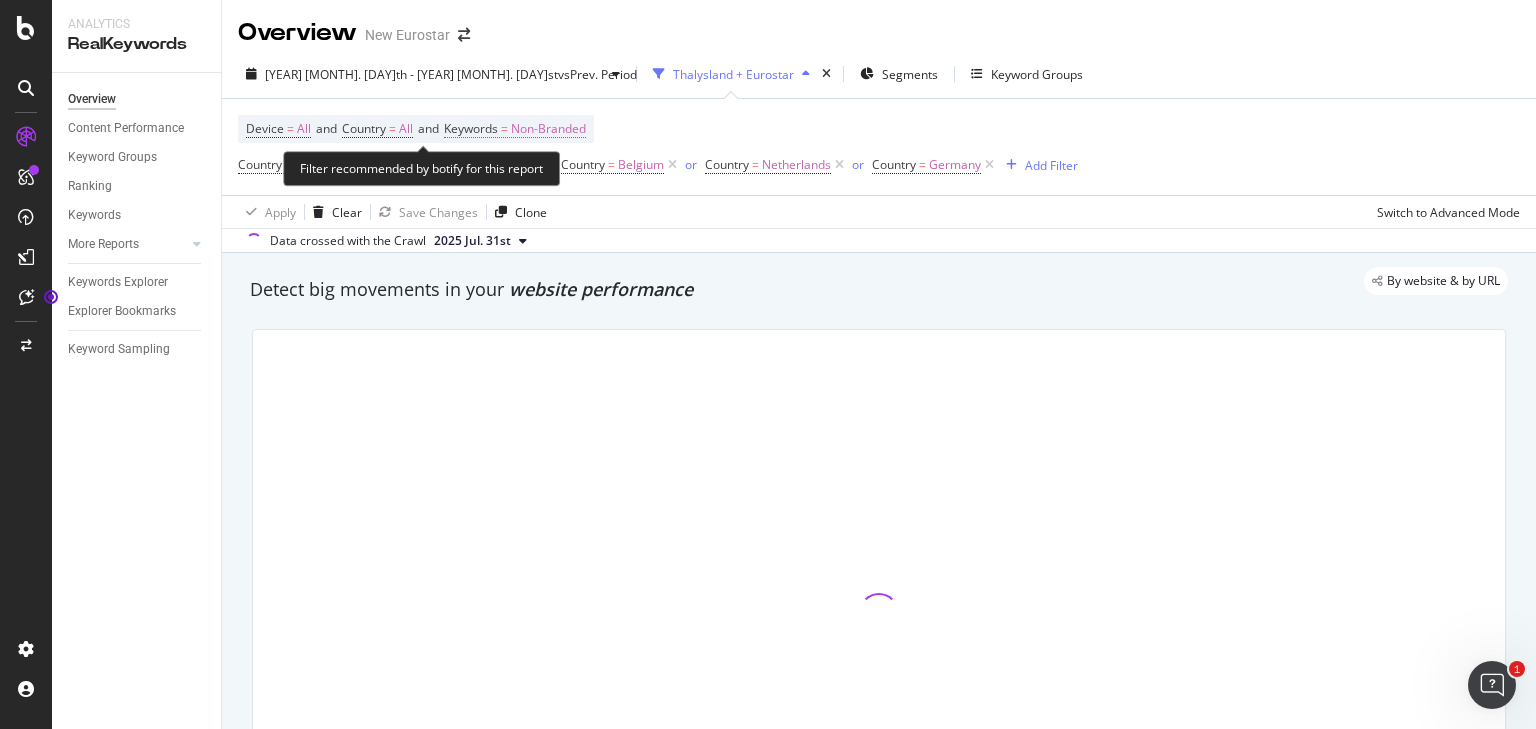 click on "Non-Branded" at bounding box center [548, 129] 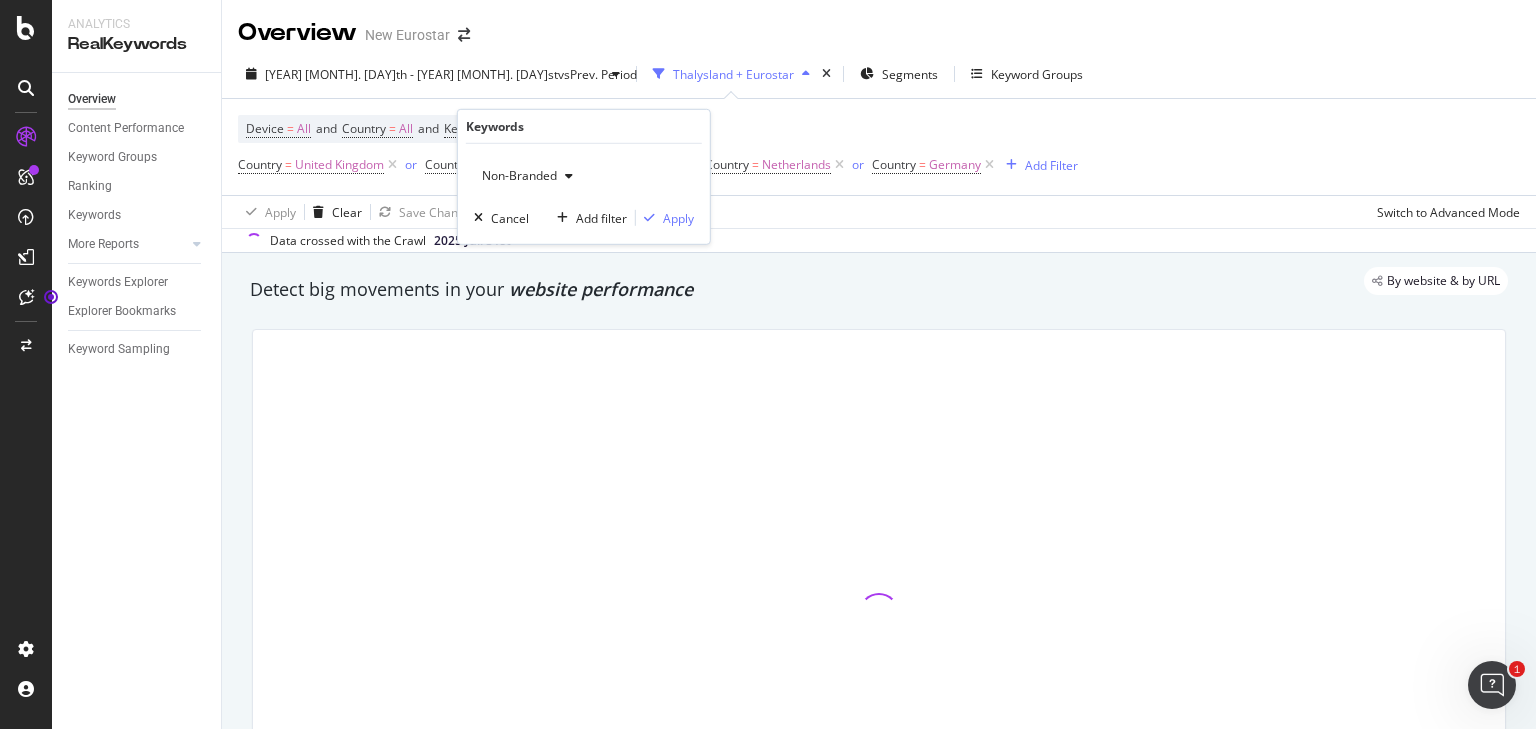 click at bounding box center [569, 176] 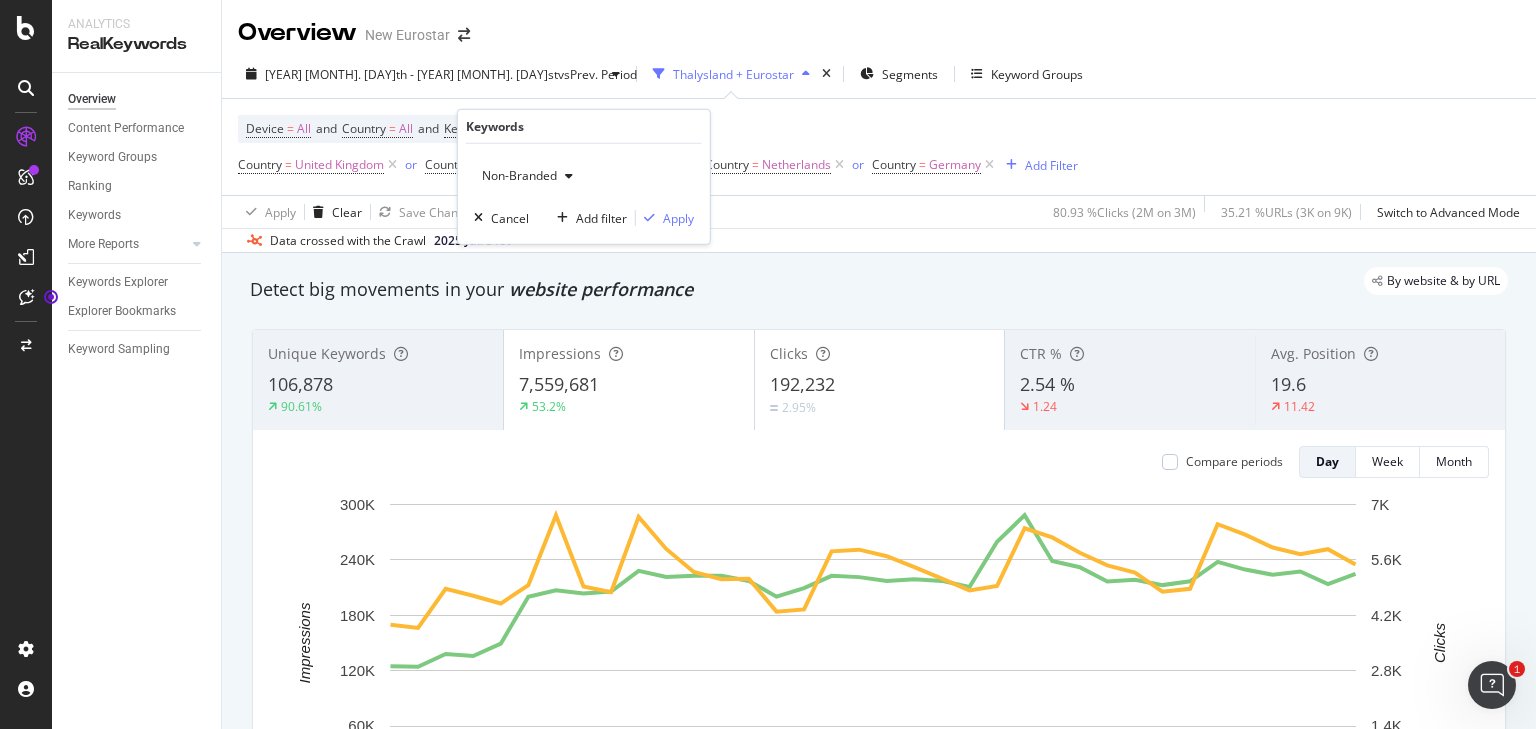 click on "Non-Branded" at bounding box center [515, 175] 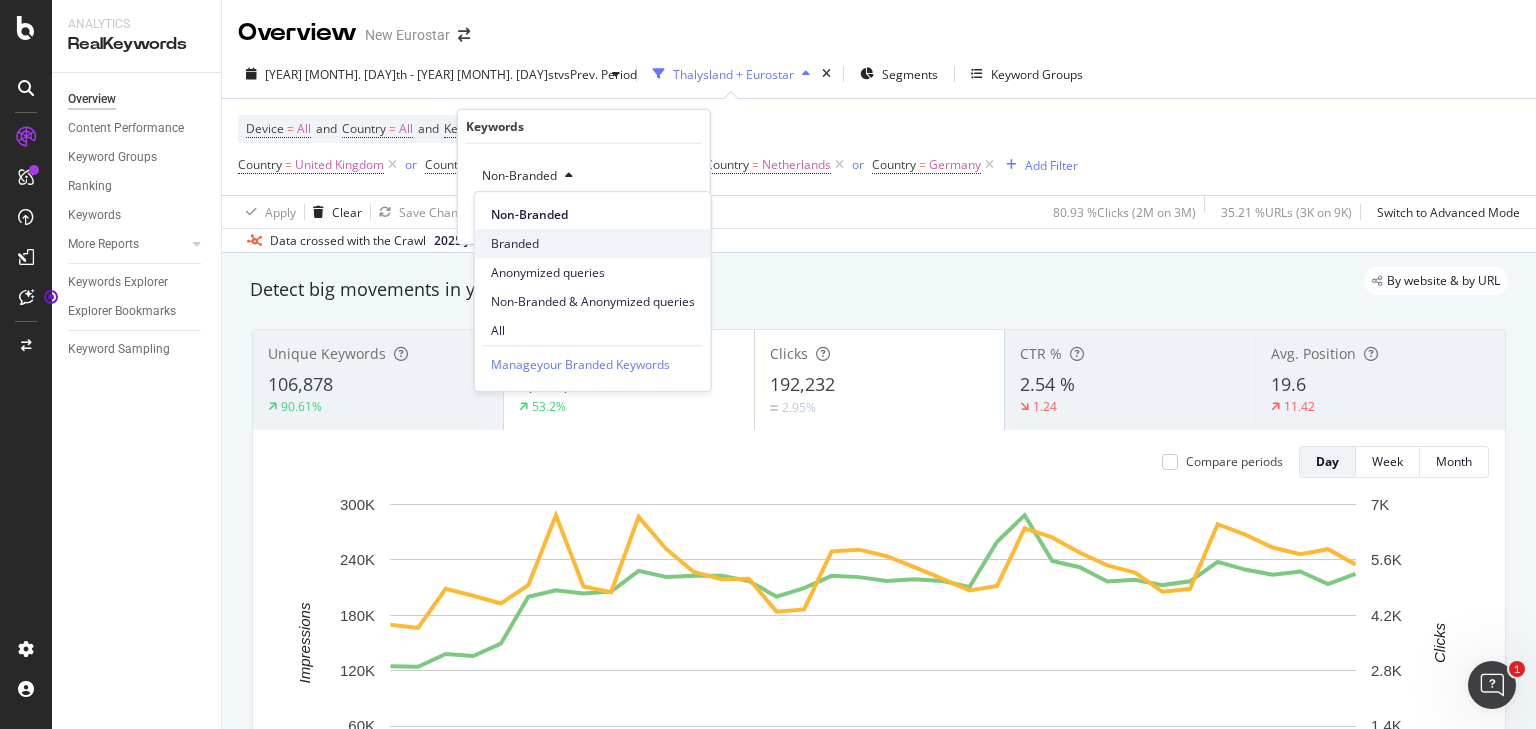 click on "Branded" at bounding box center [593, 244] 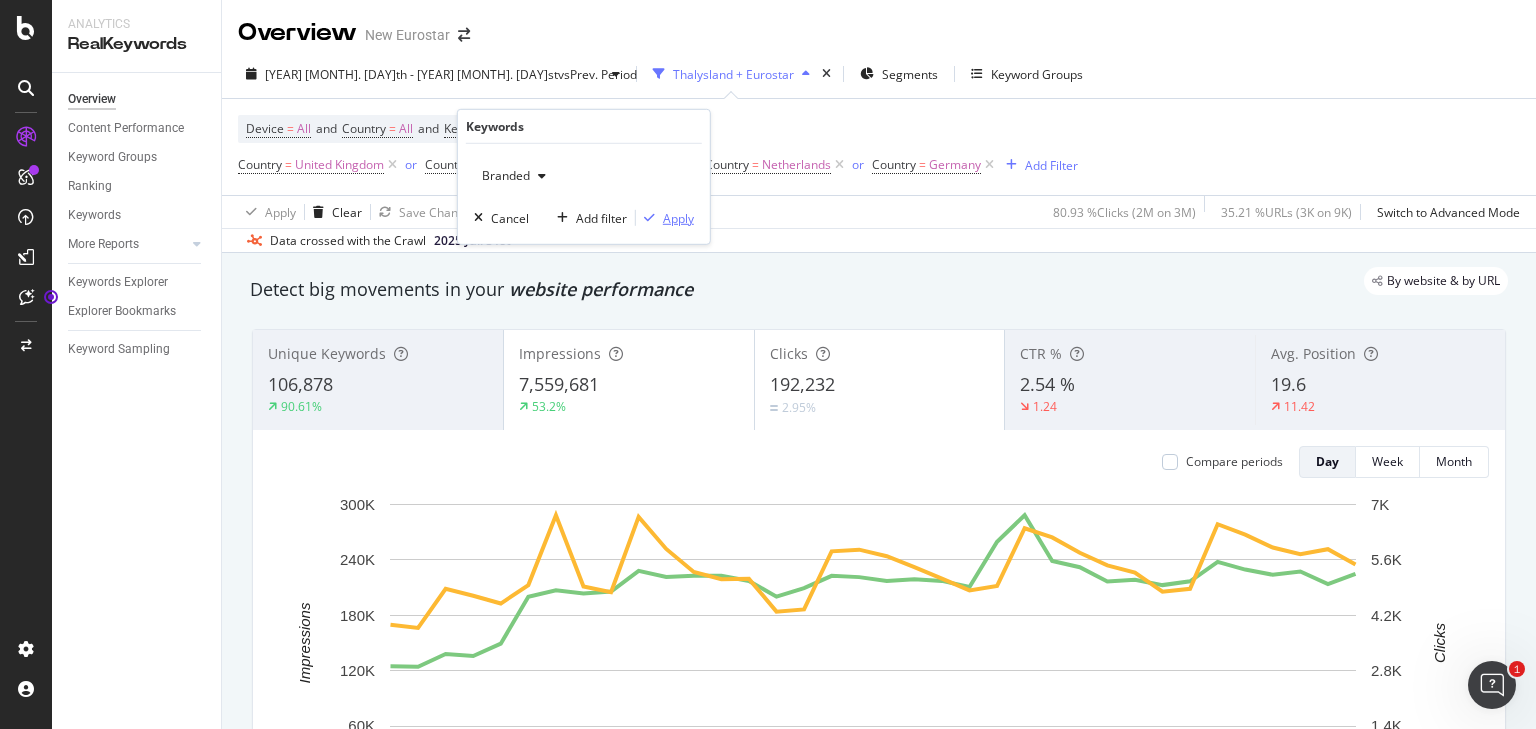 click on "Apply" at bounding box center (678, 217) 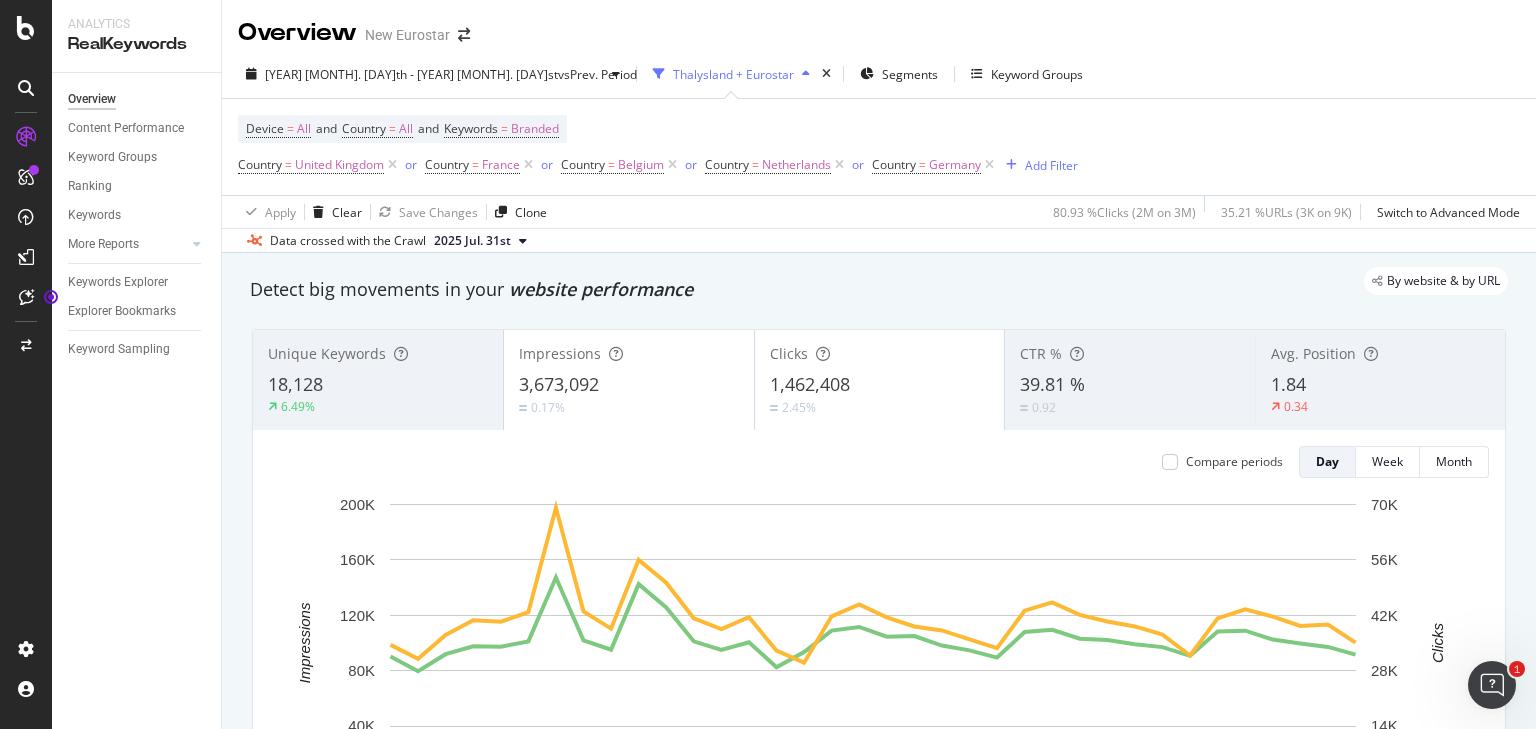 click on "Thalysland + Eurostar" at bounding box center [733, 74] 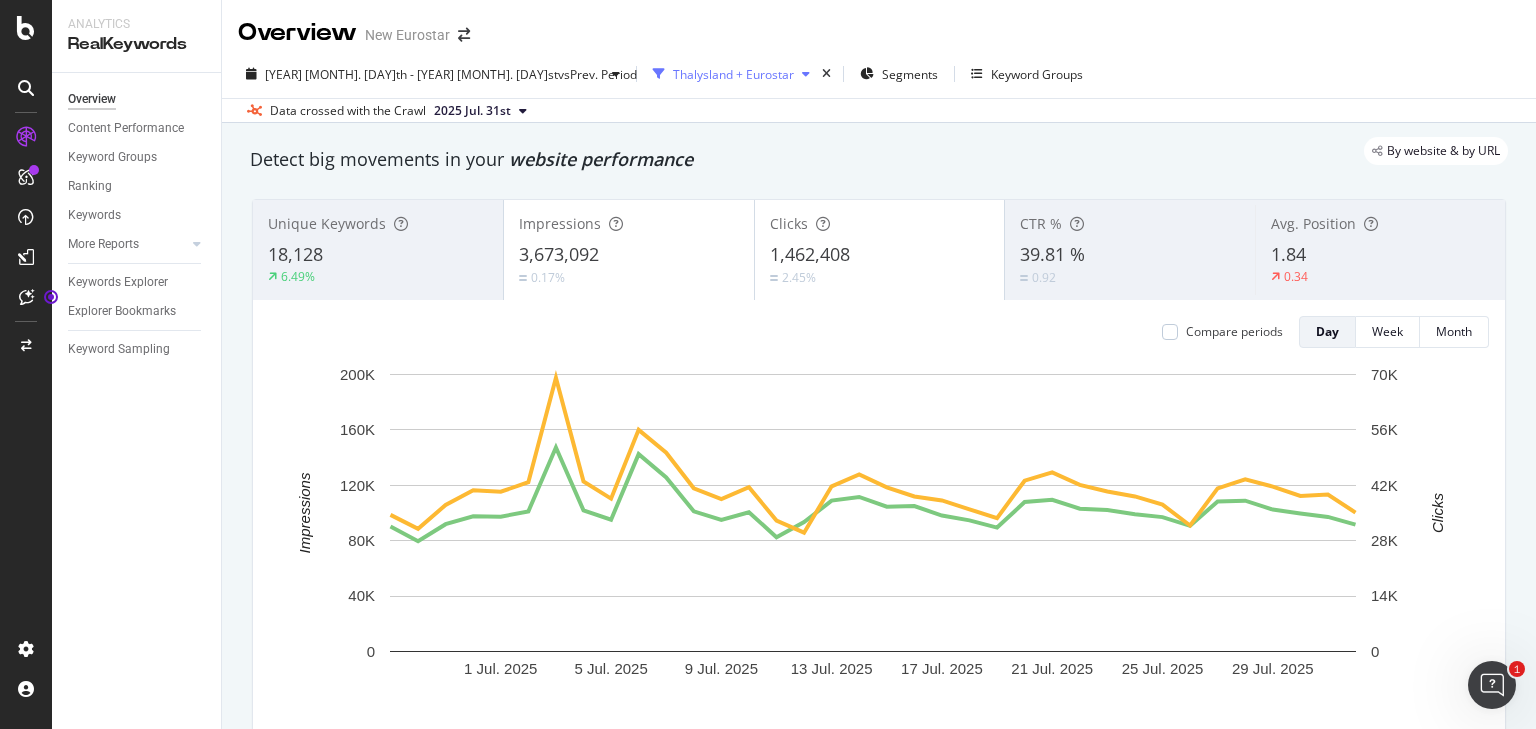 click on "Thalysland + Eurostar" at bounding box center [733, 74] 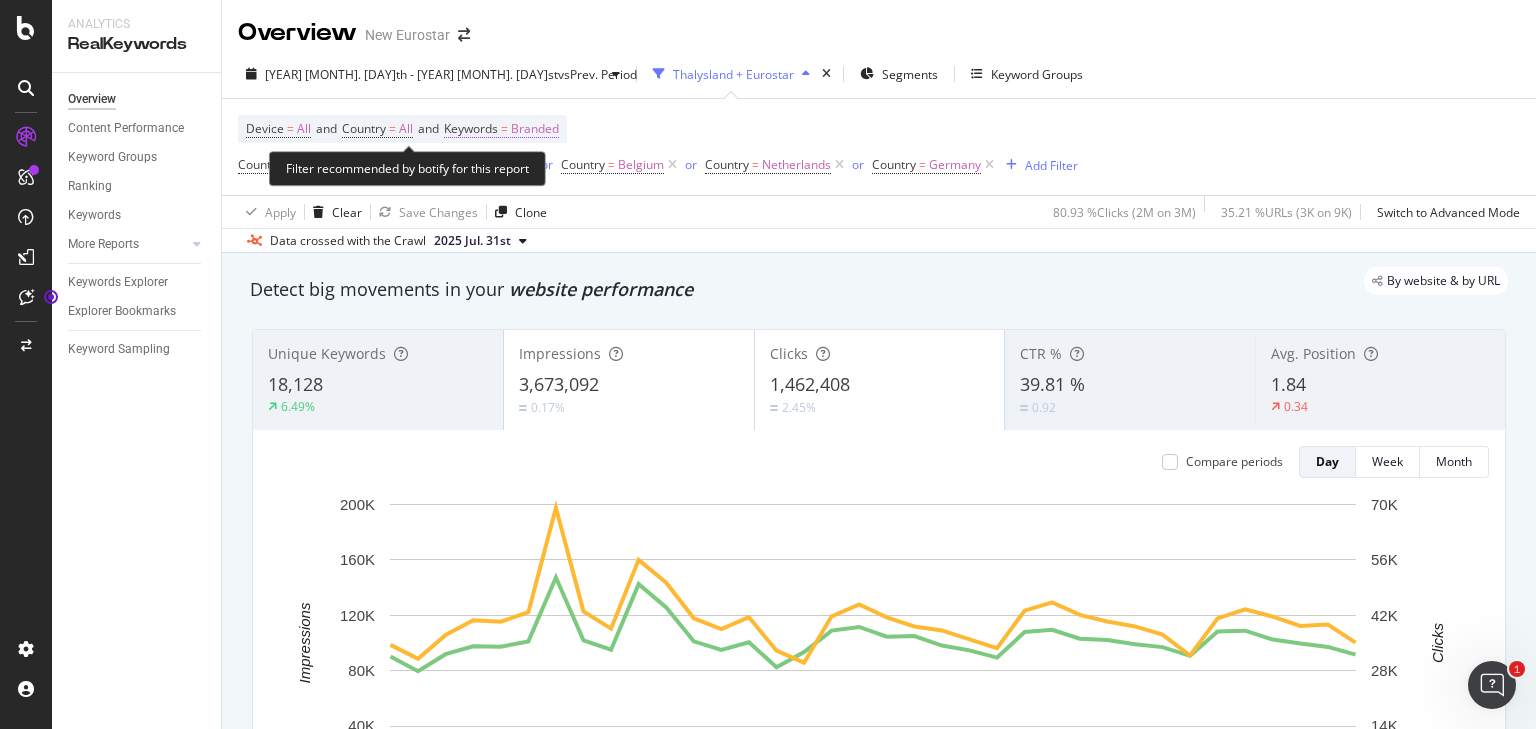 click on "=" at bounding box center [504, 128] 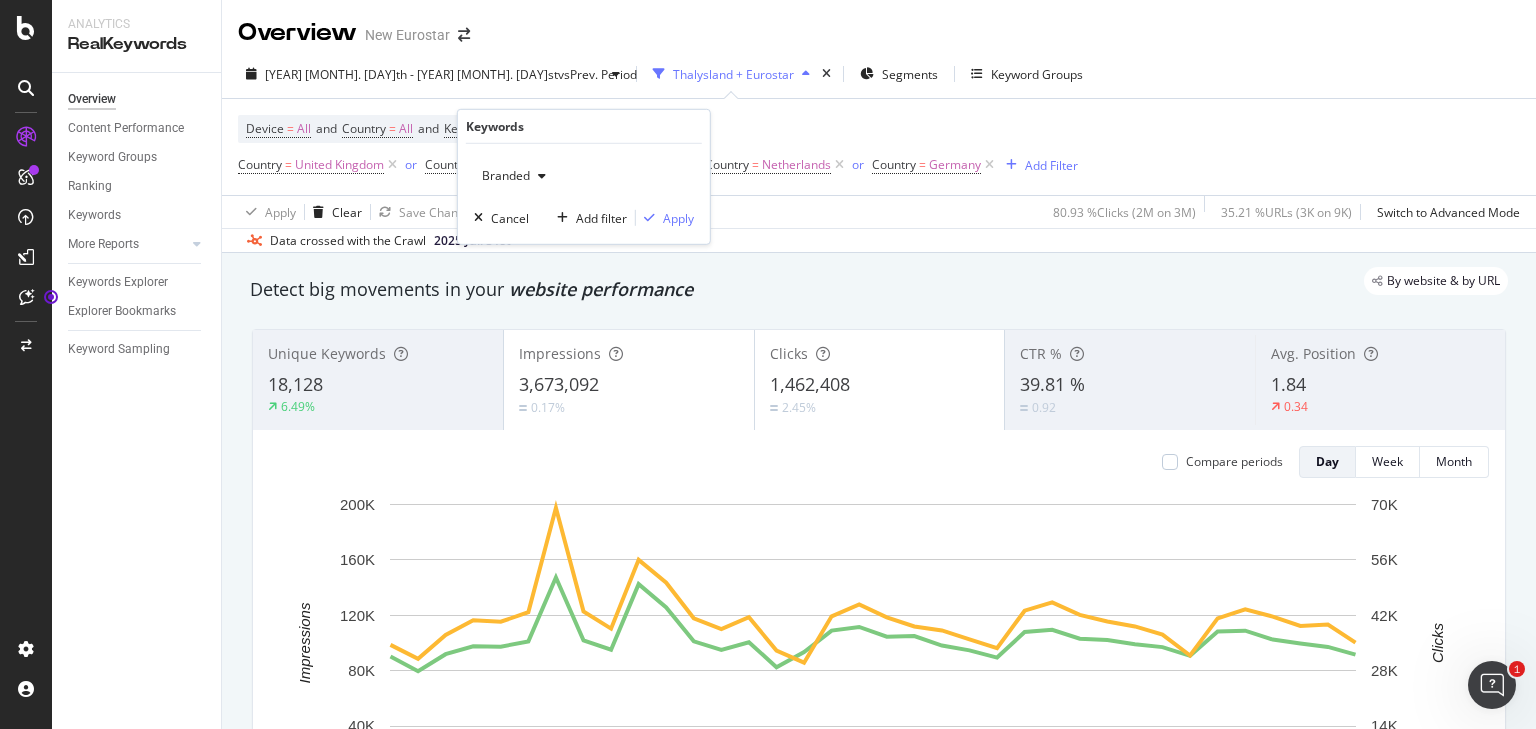 click on "Branded" at bounding box center [514, 176] 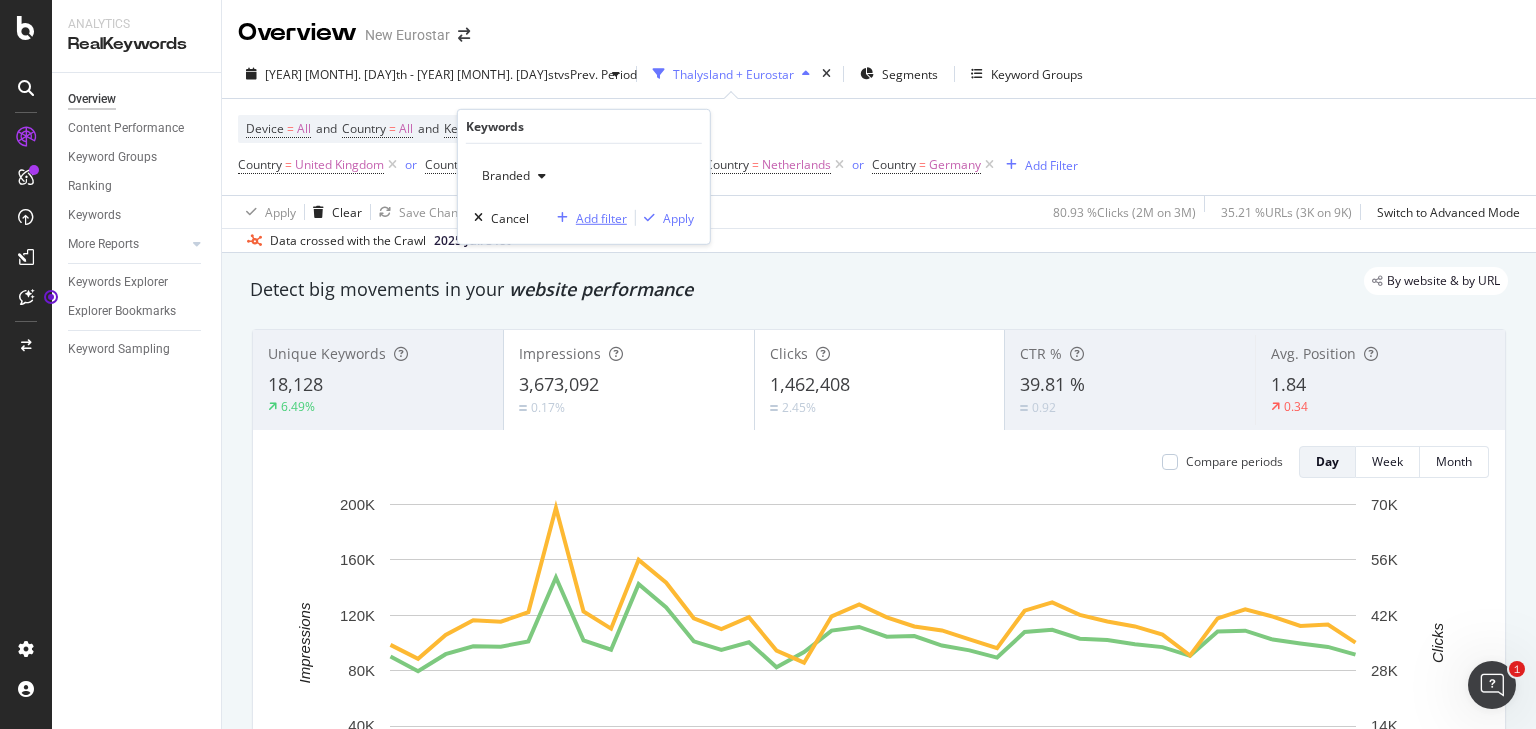 click on "Add filter" at bounding box center [601, 217] 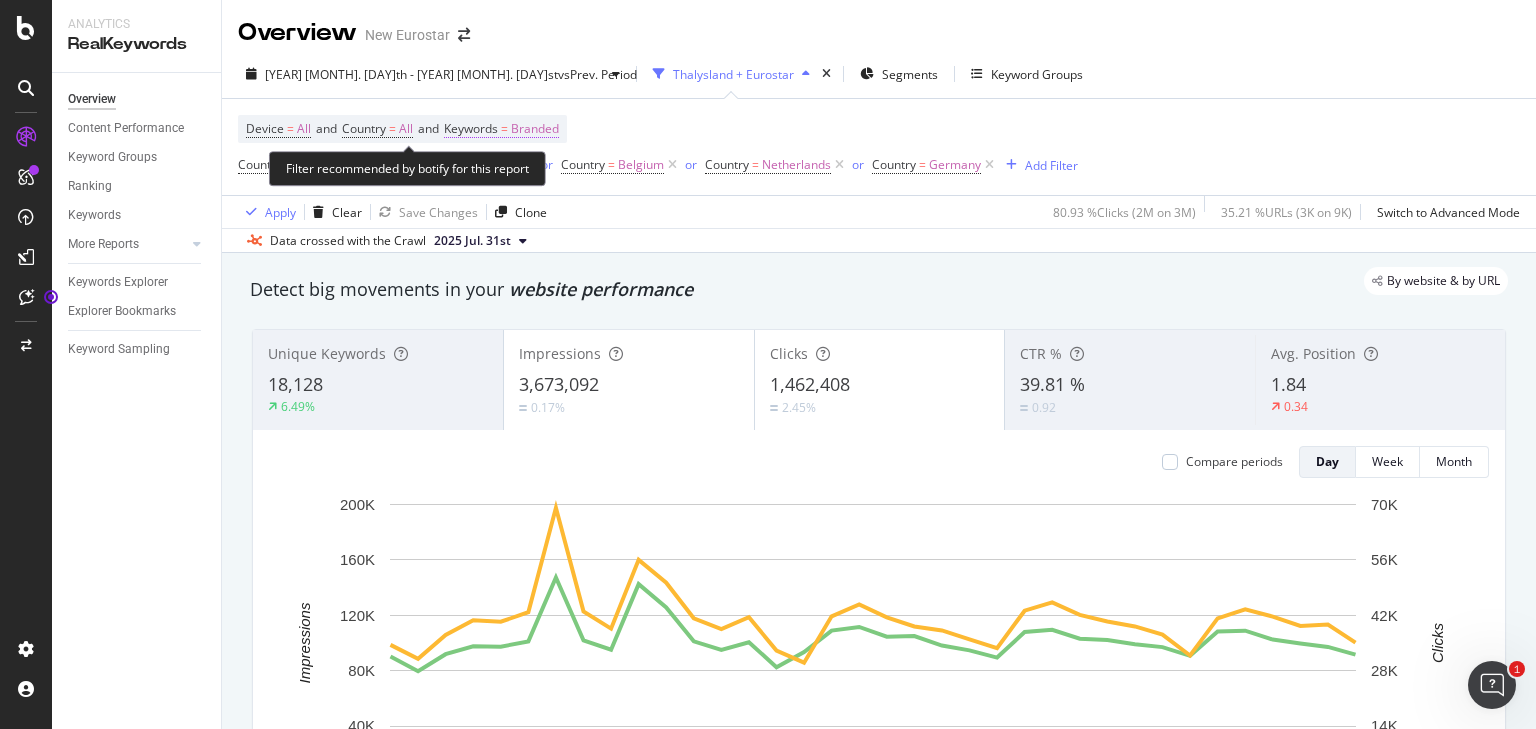 click on "Branded" at bounding box center [535, 129] 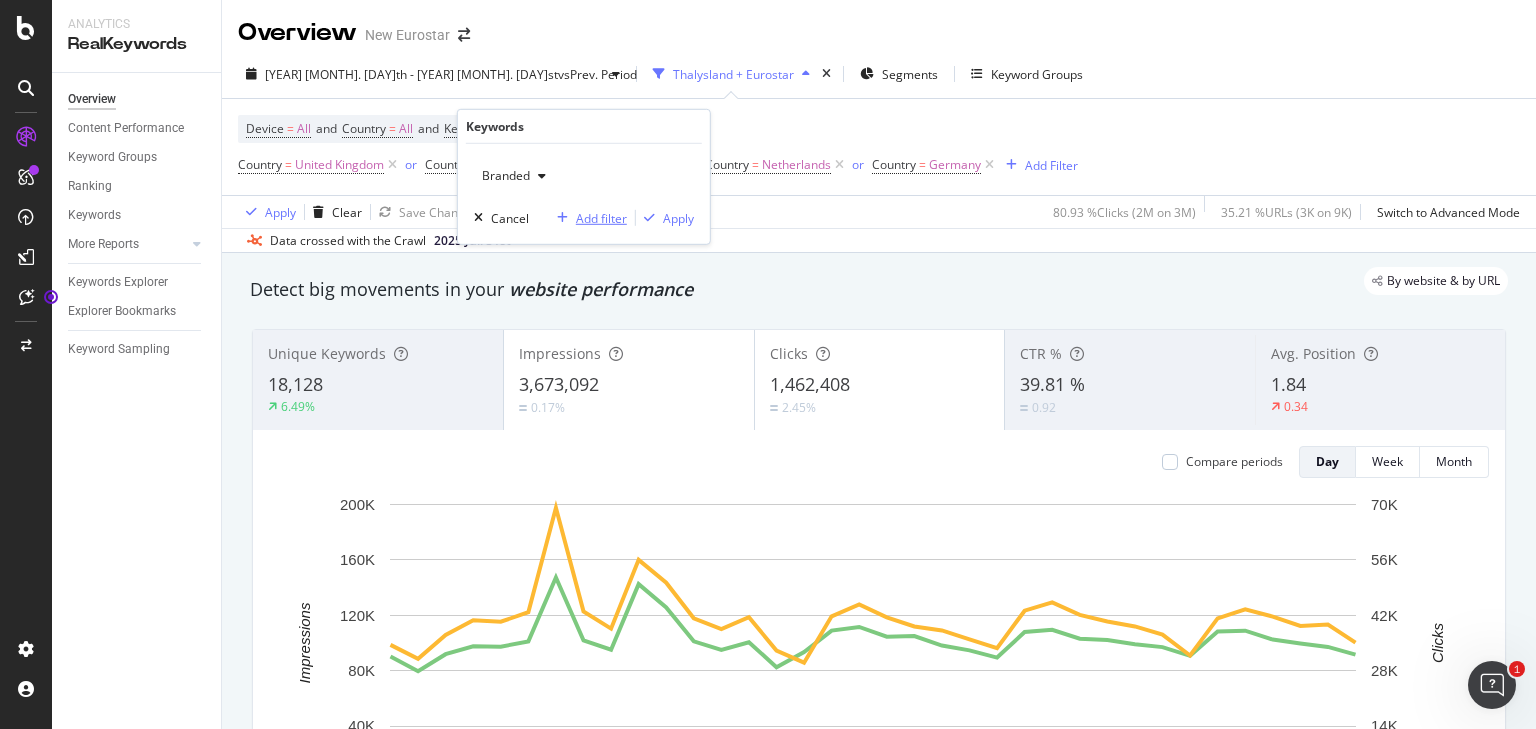 click on "Add filter" at bounding box center [601, 217] 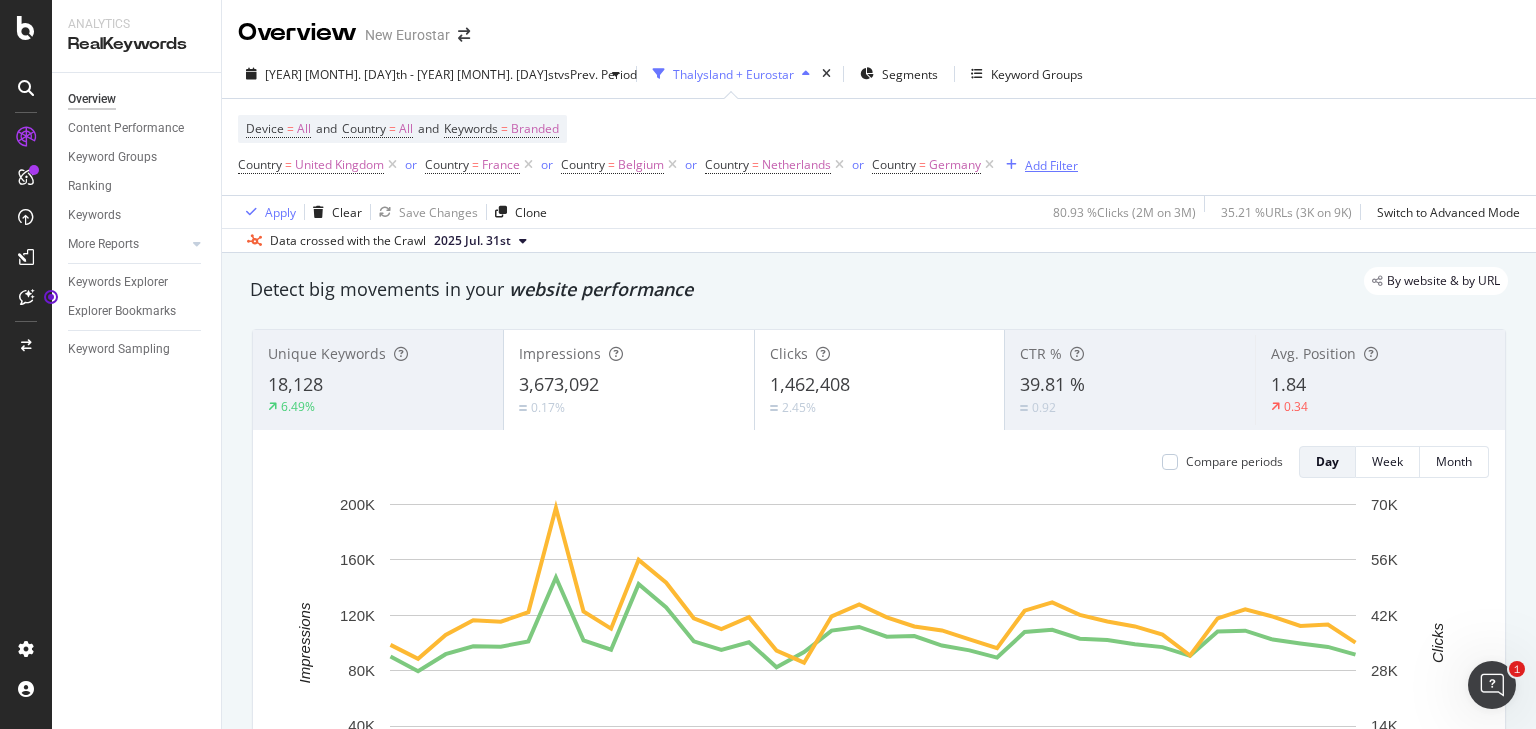 click on "Add Filter" at bounding box center (1051, 165) 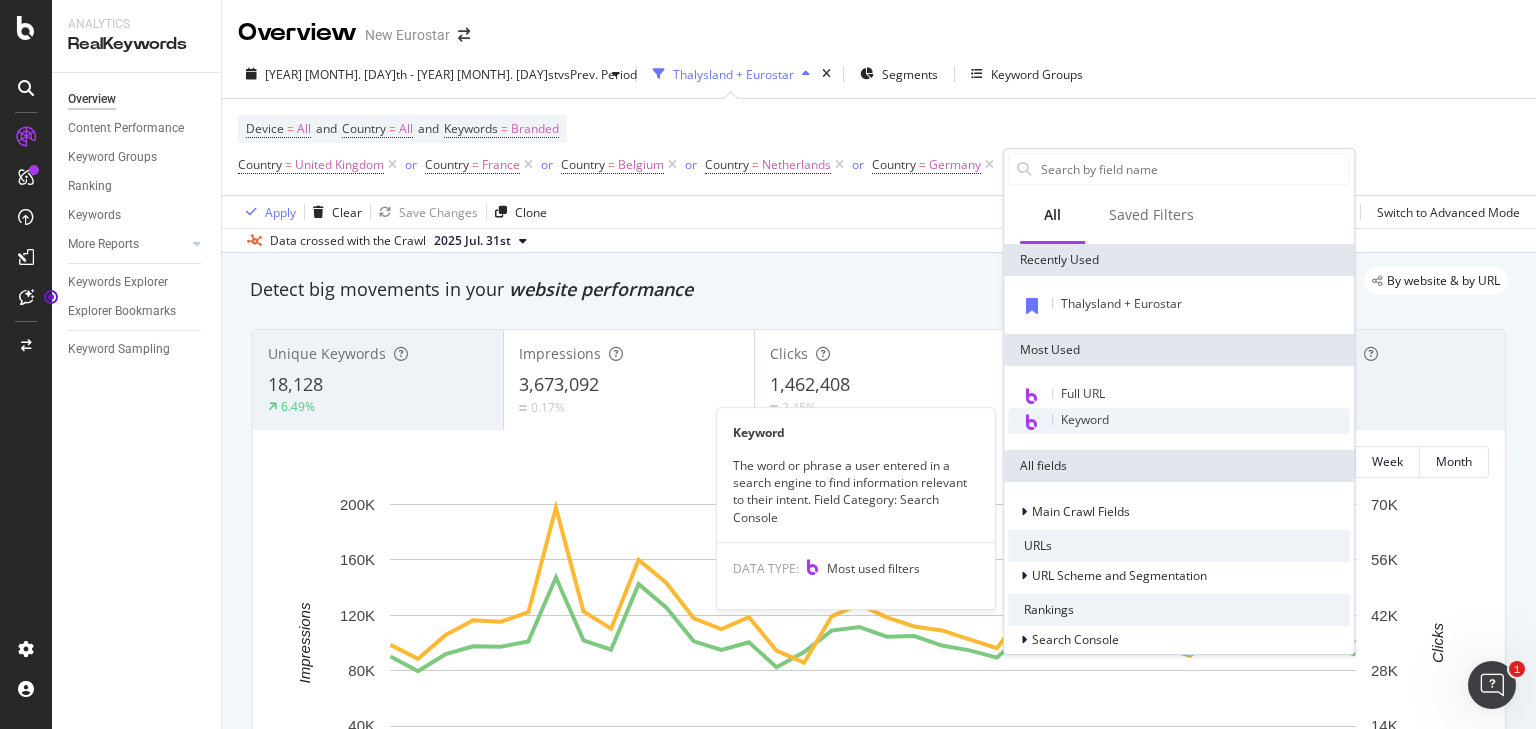 click on "Keyword" at bounding box center [1085, 419] 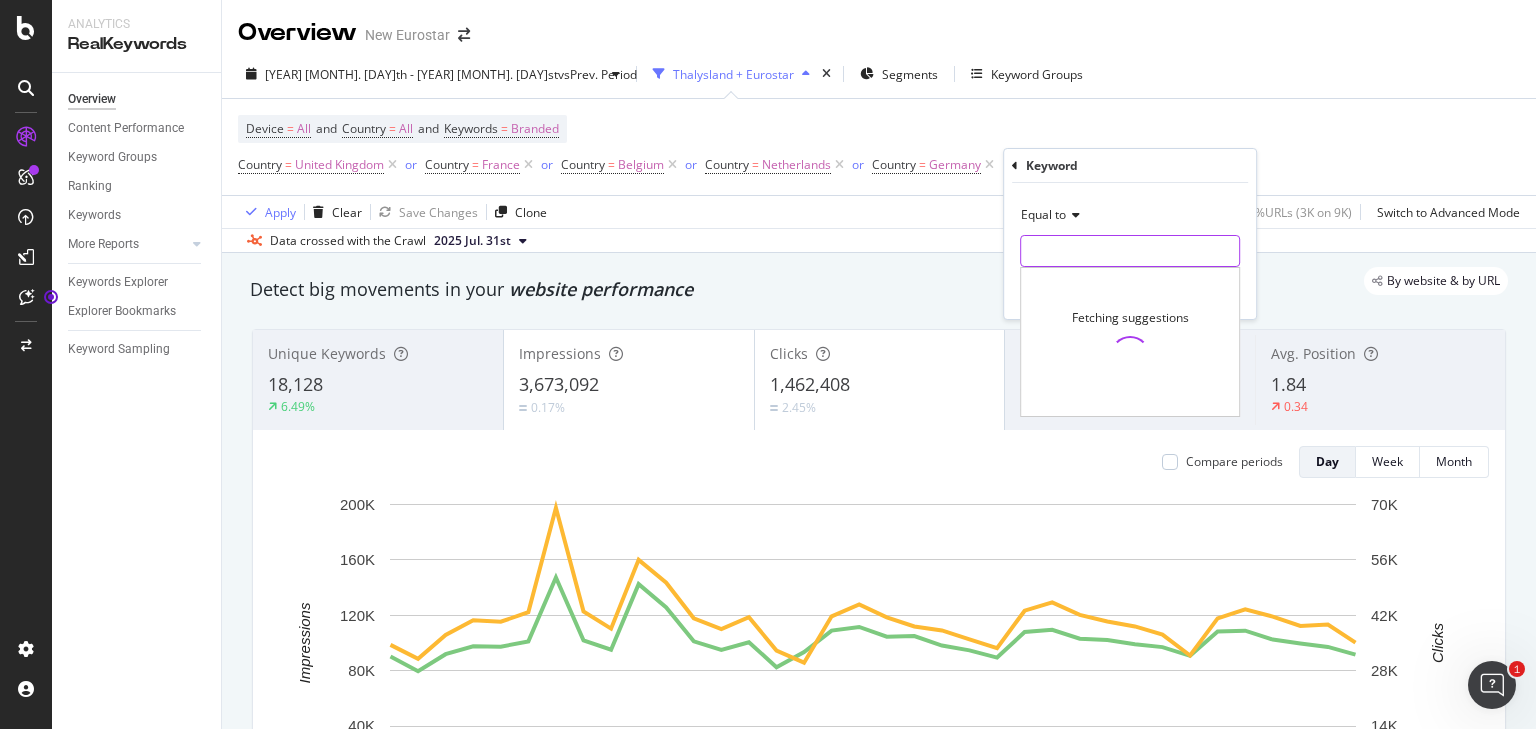 click at bounding box center (1130, 251) 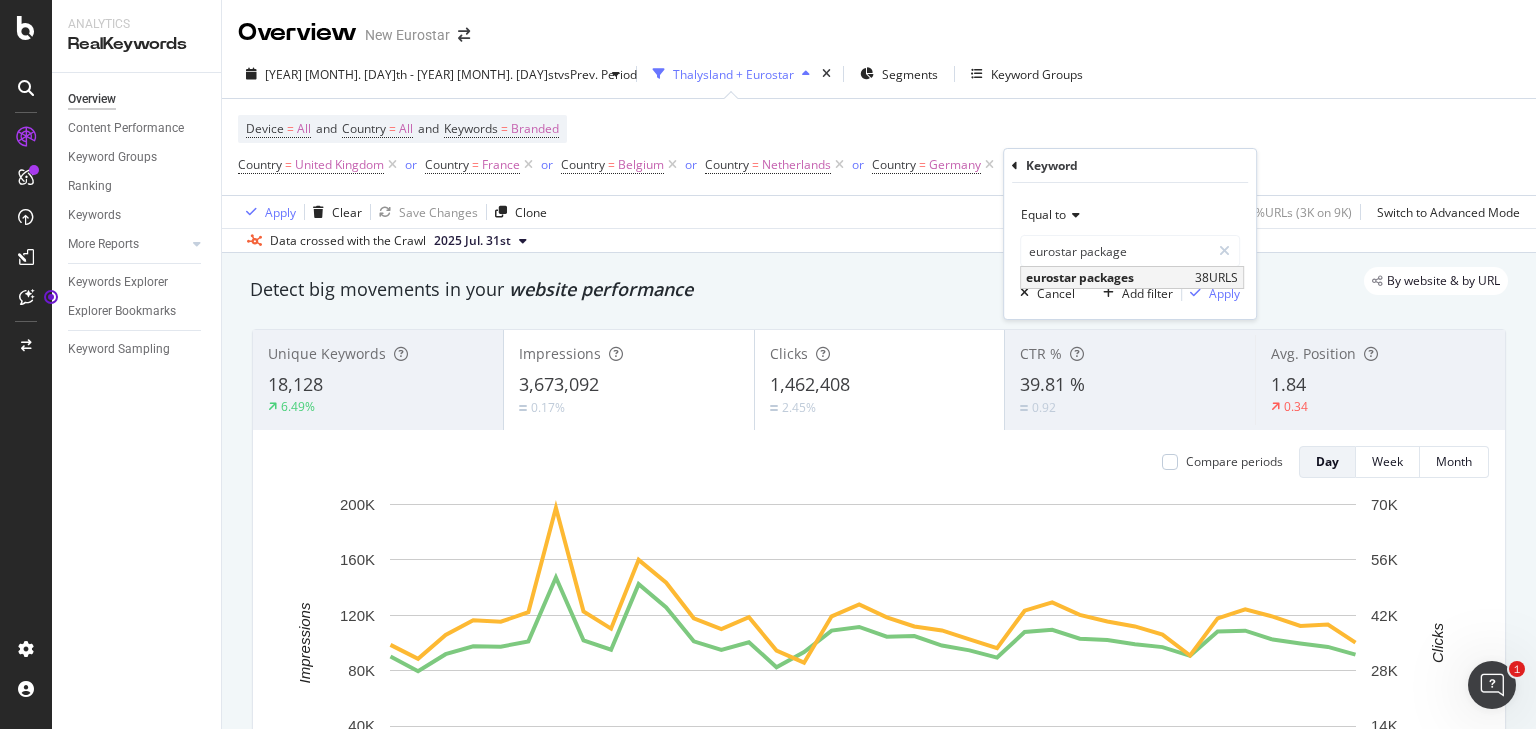 click on "eurostar packages 38  URLS" at bounding box center [1132, 277] 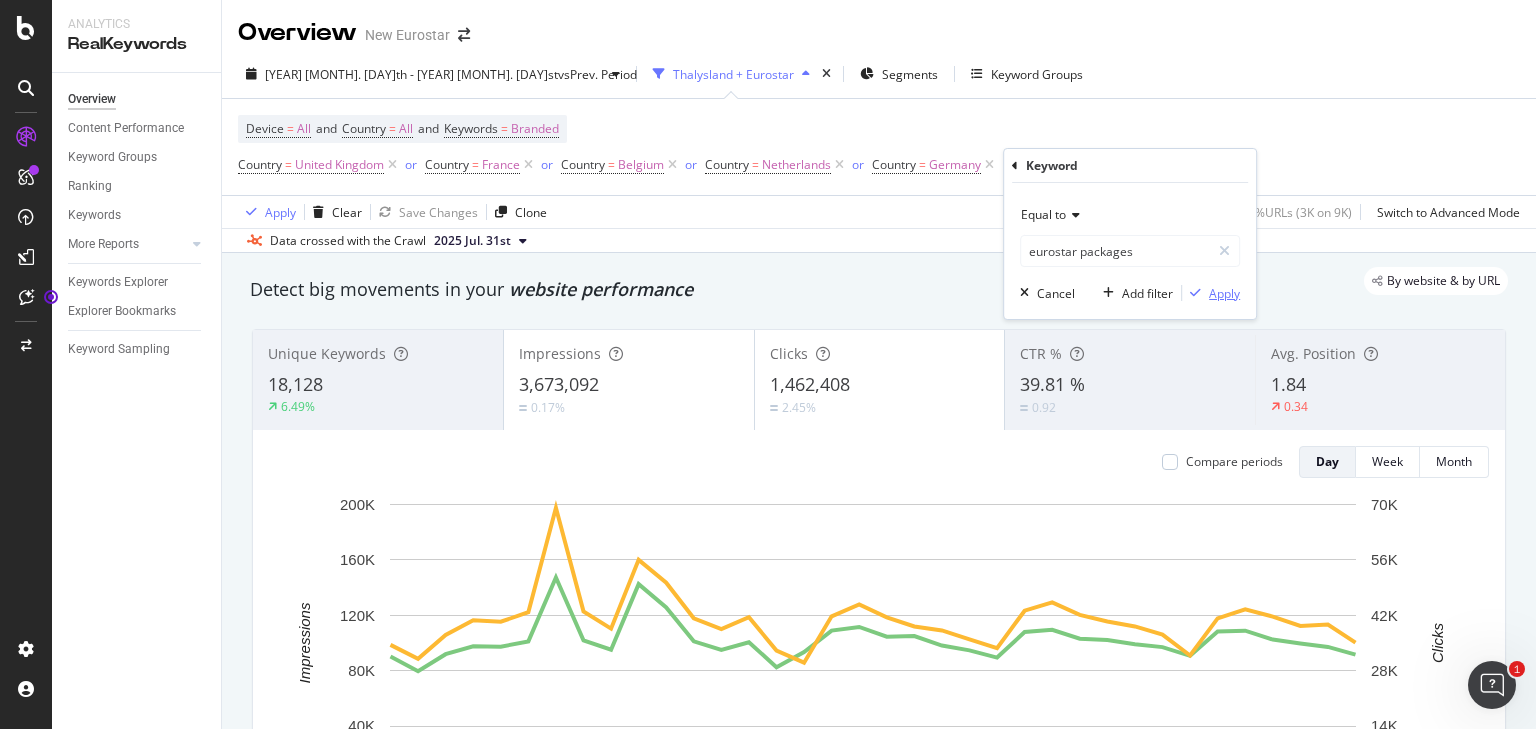 click on "Apply" at bounding box center [1224, 293] 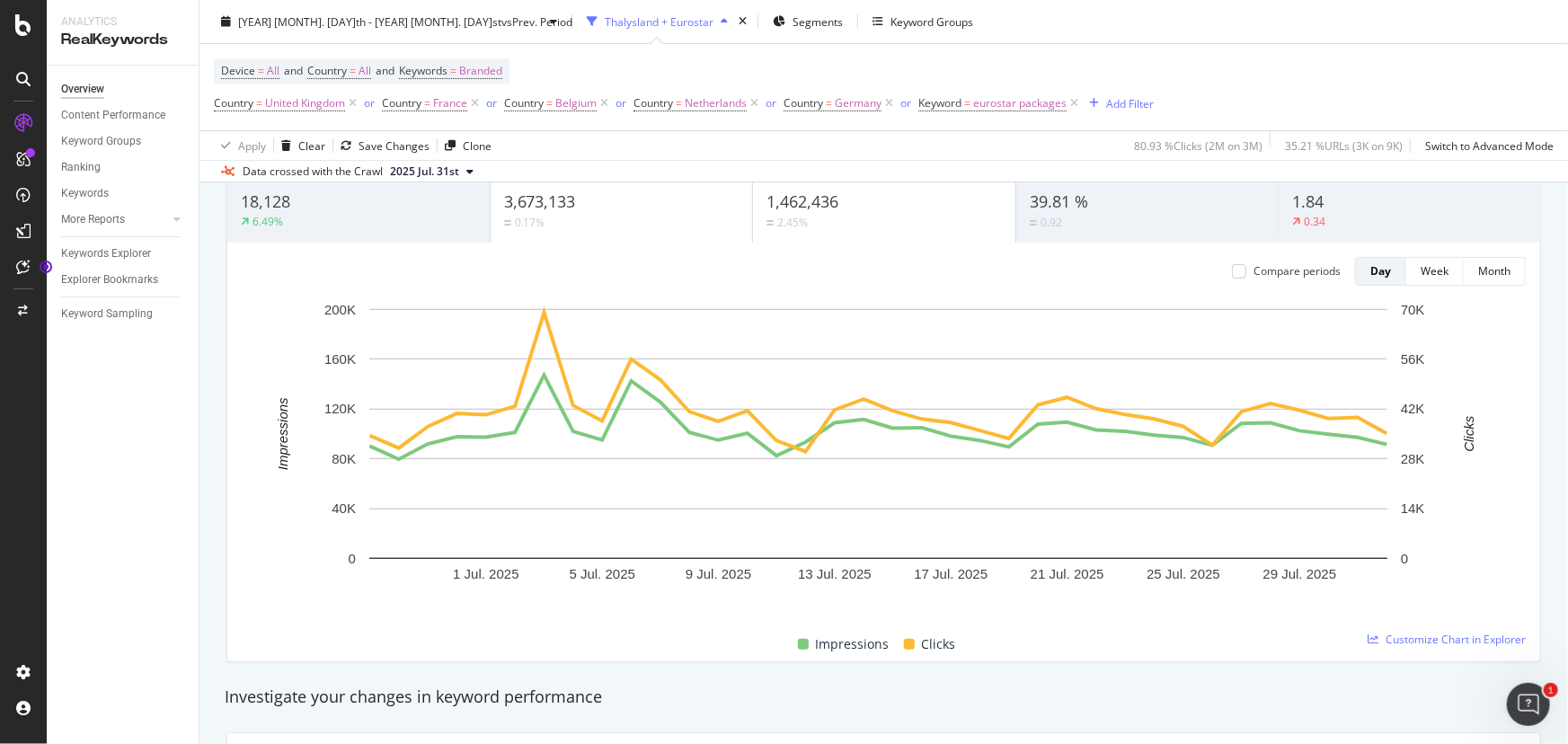 scroll, scrollTop: 62, scrollLeft: 0, axis: vertical 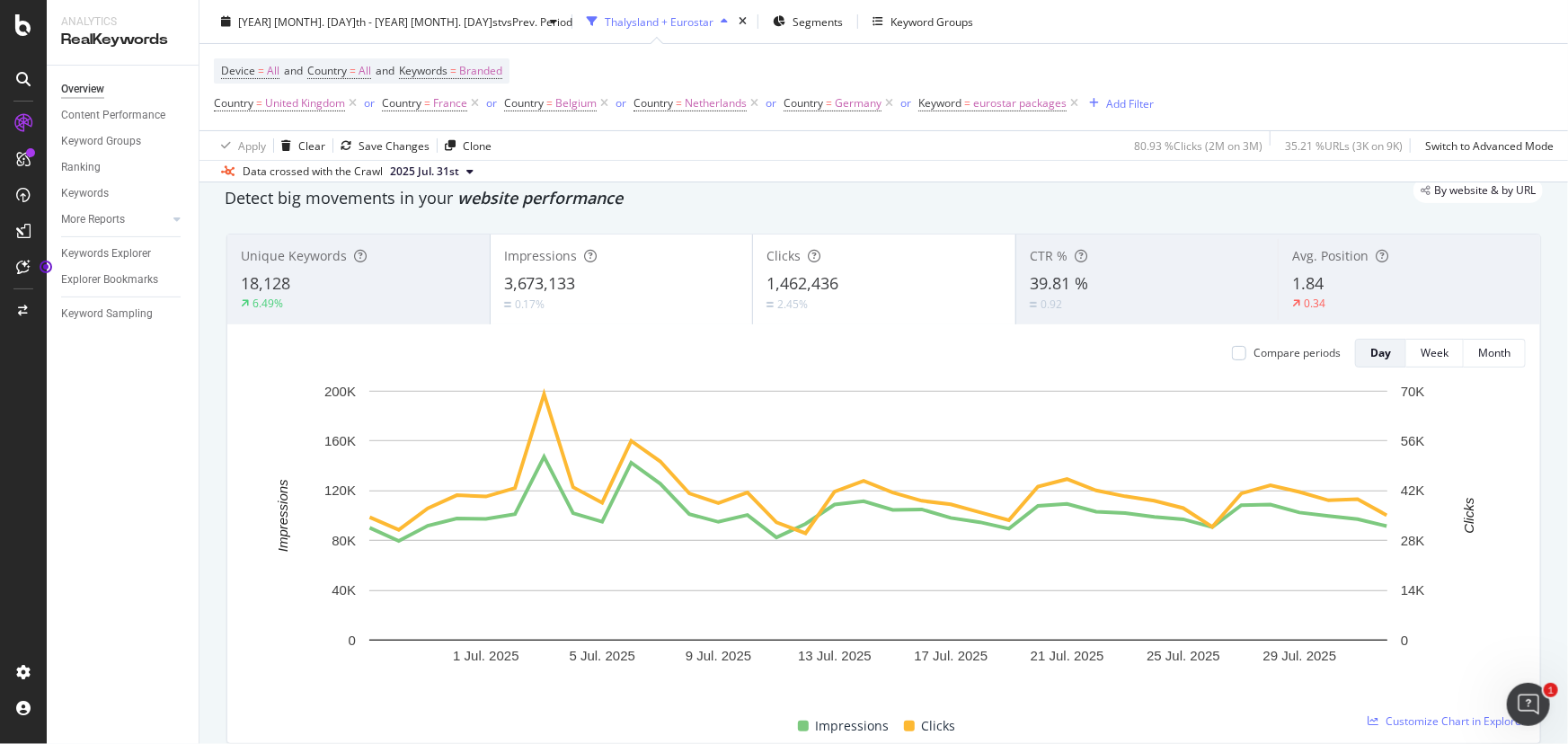 click on "39.81 %" at bounding box center (1147, 284) 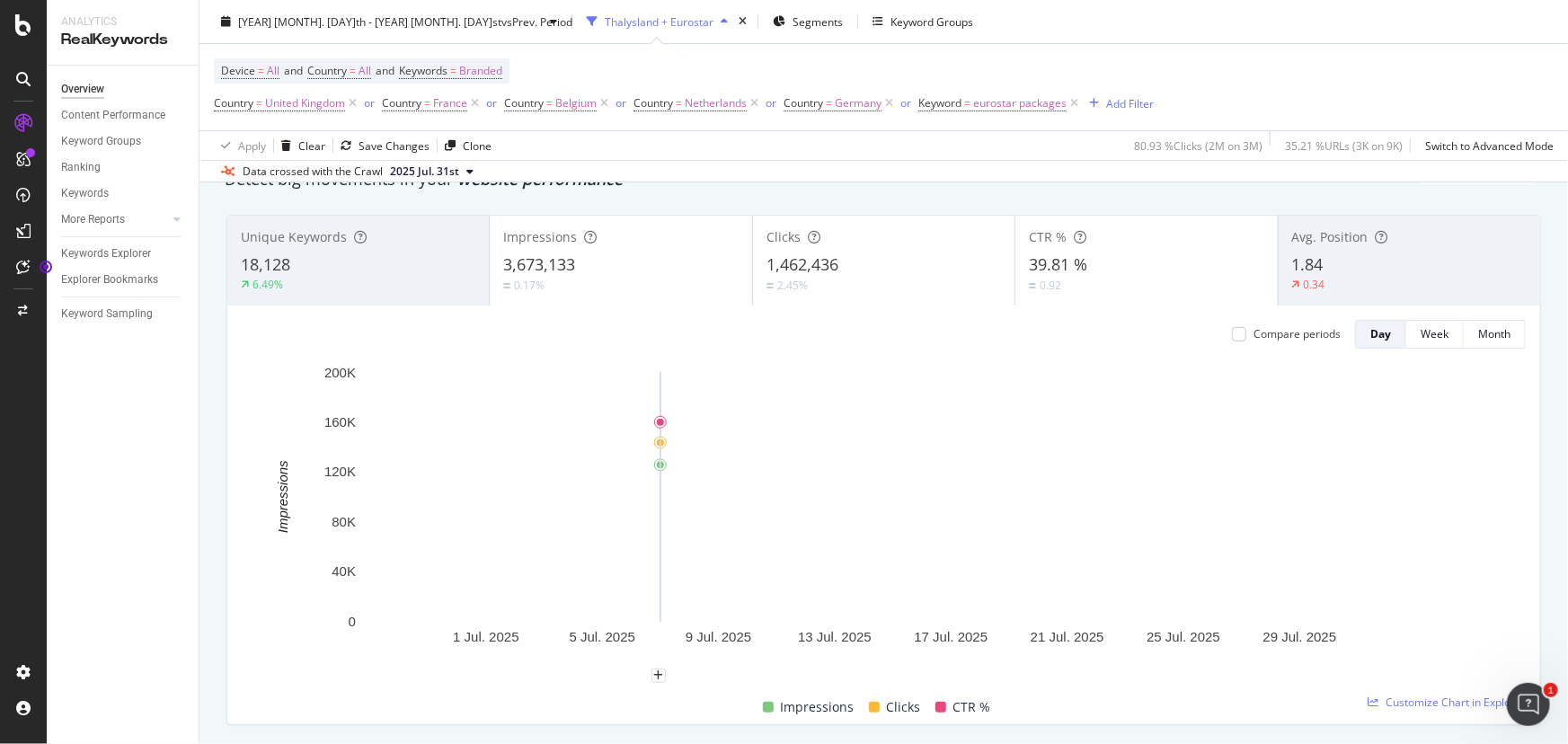 scroll, scrollTop: 0, scrollLeft: 0, axis: both 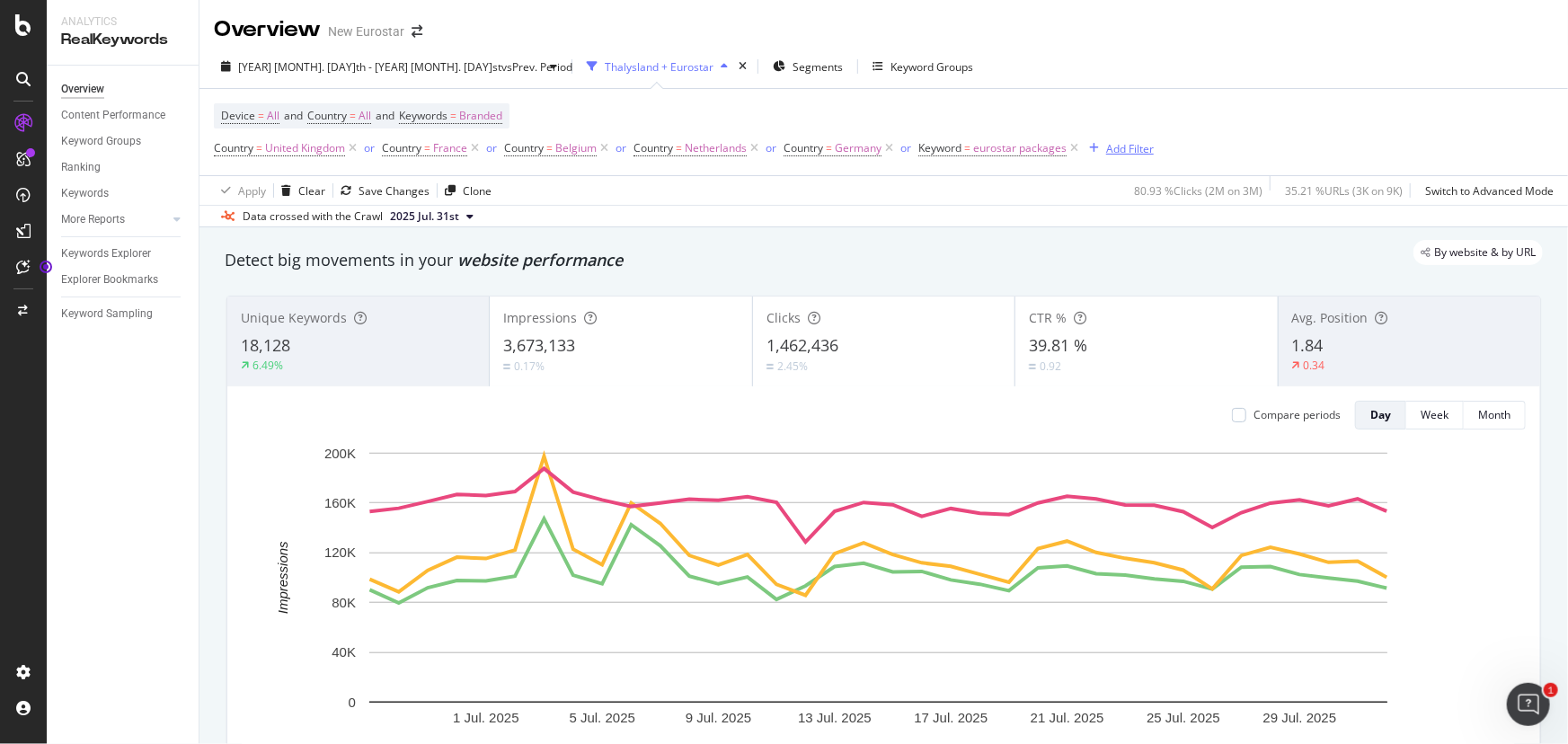 click on "Add Filter" at bounding box center (1129, 148) 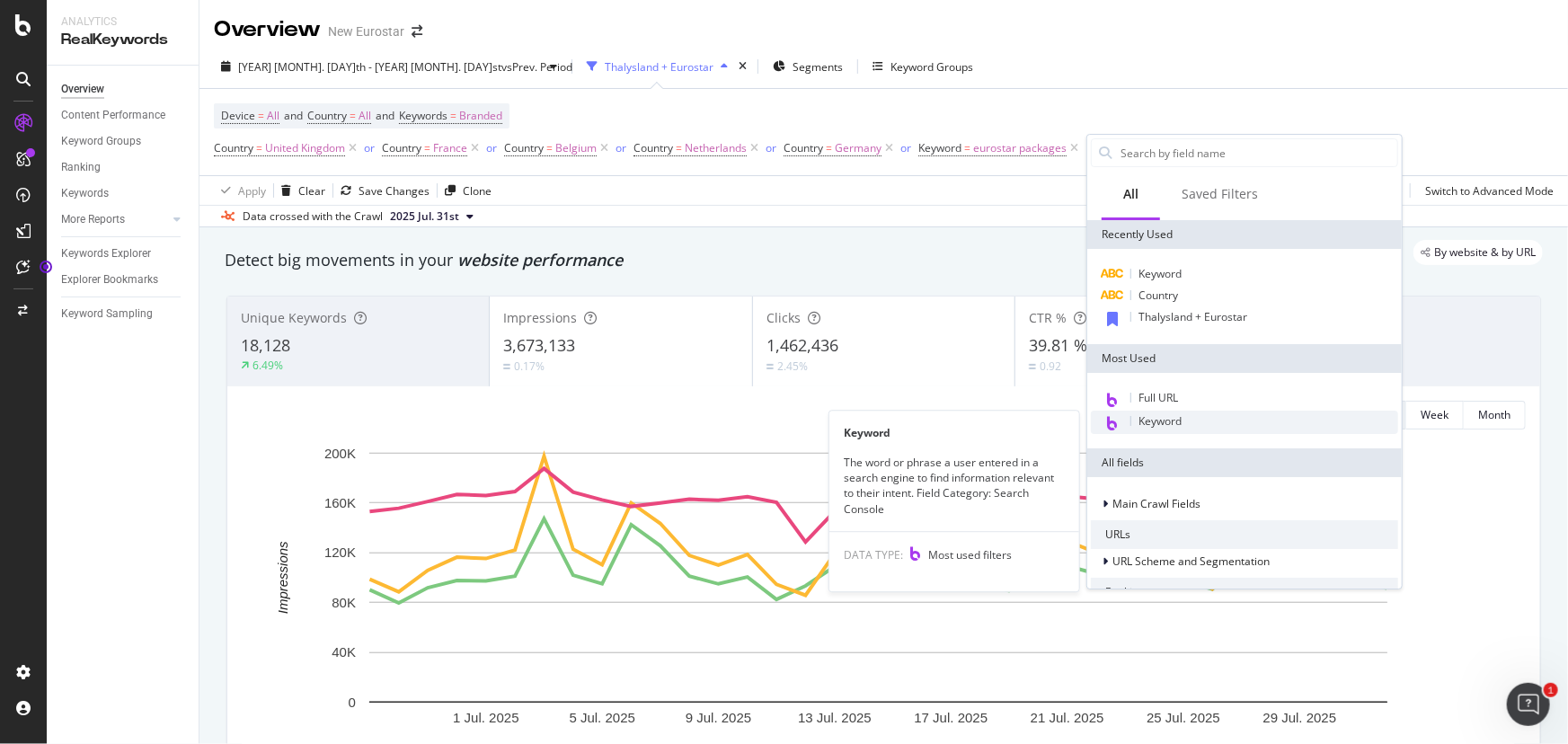 click on "Keyword" at bounding box center (1245, 422) 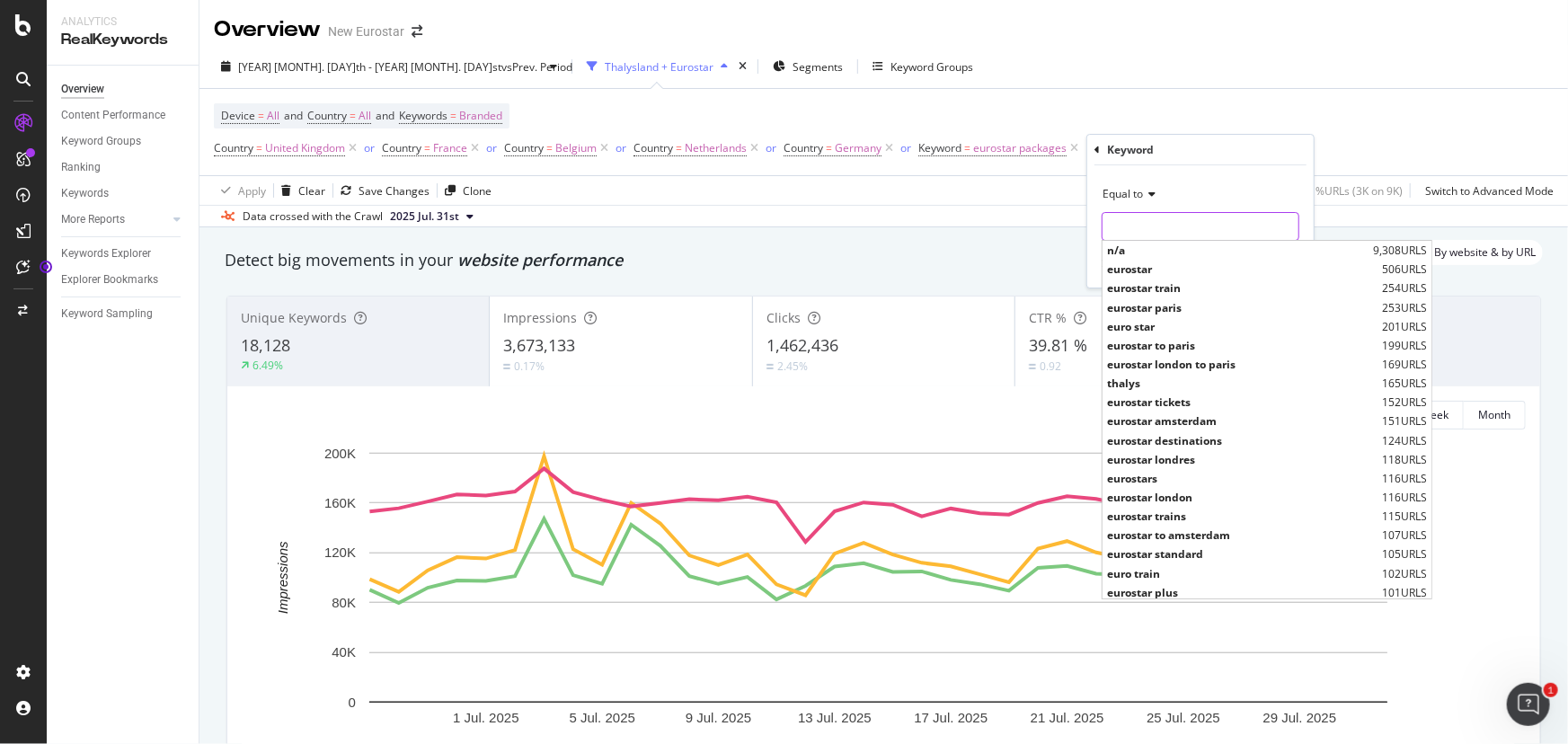 click at bounding box center (1200, 226) 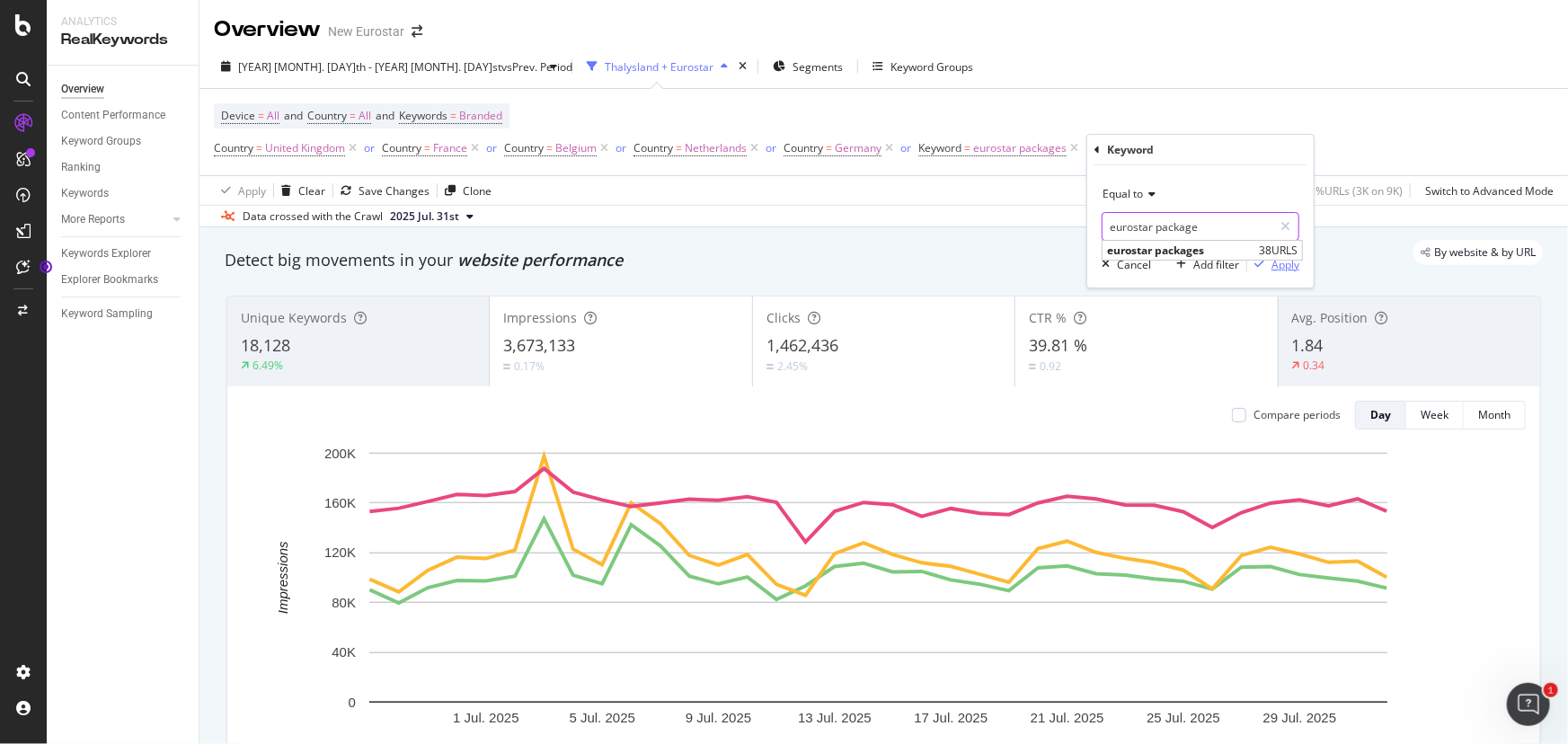 type on "eurostar package" 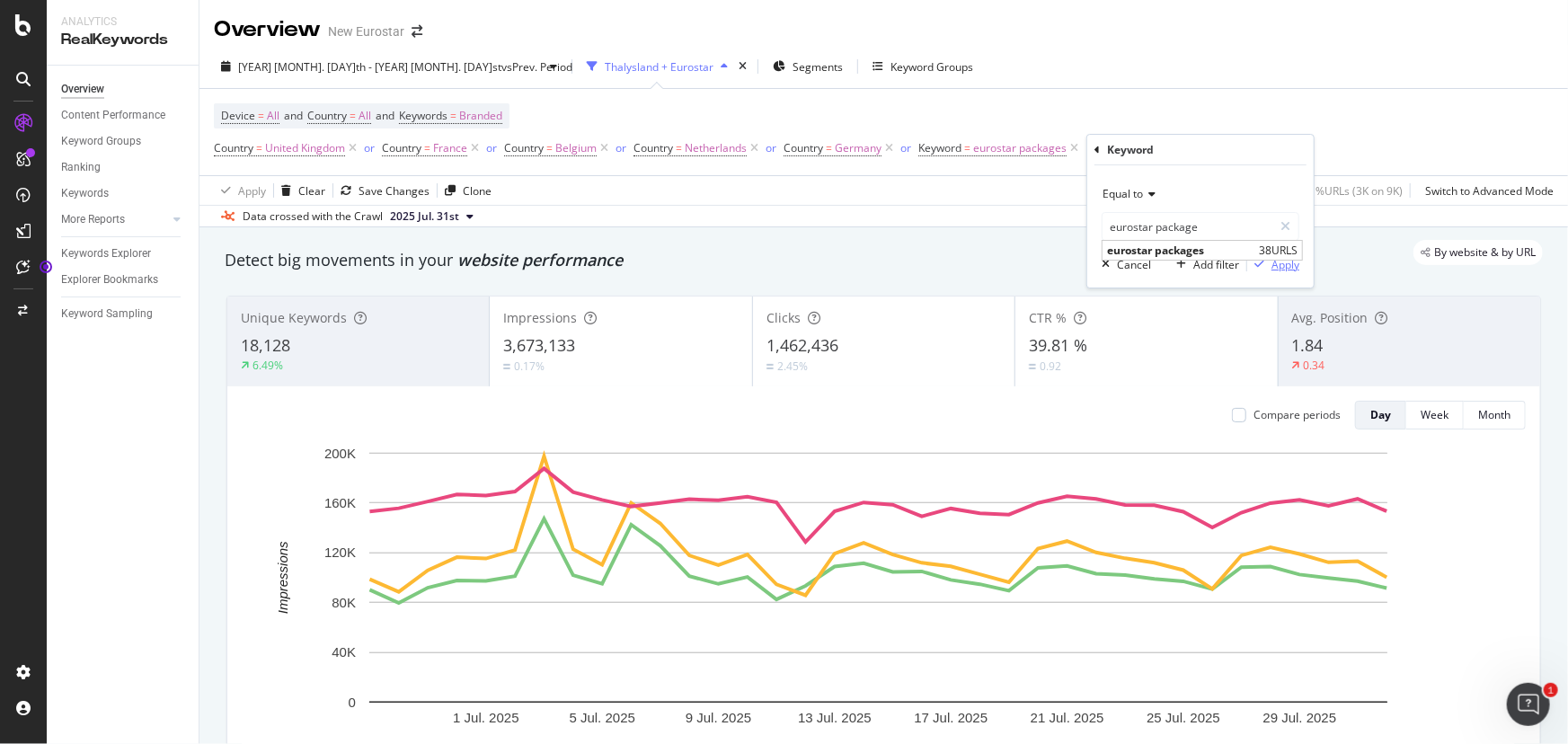 click on "Apply" at bounding box center [1285, 264] 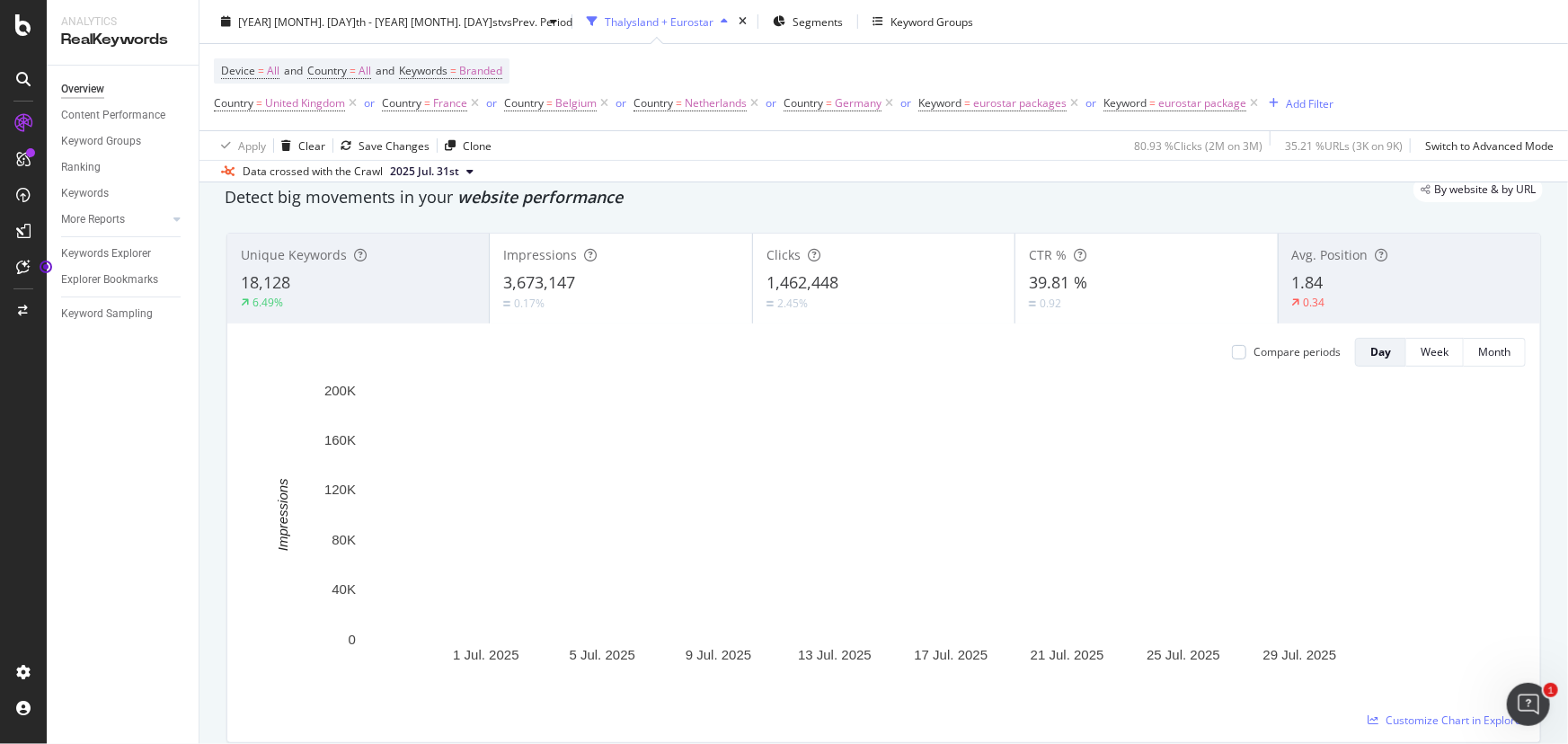 scroll, scrollTop: 81, scrollLeft: 0, axis: vertical 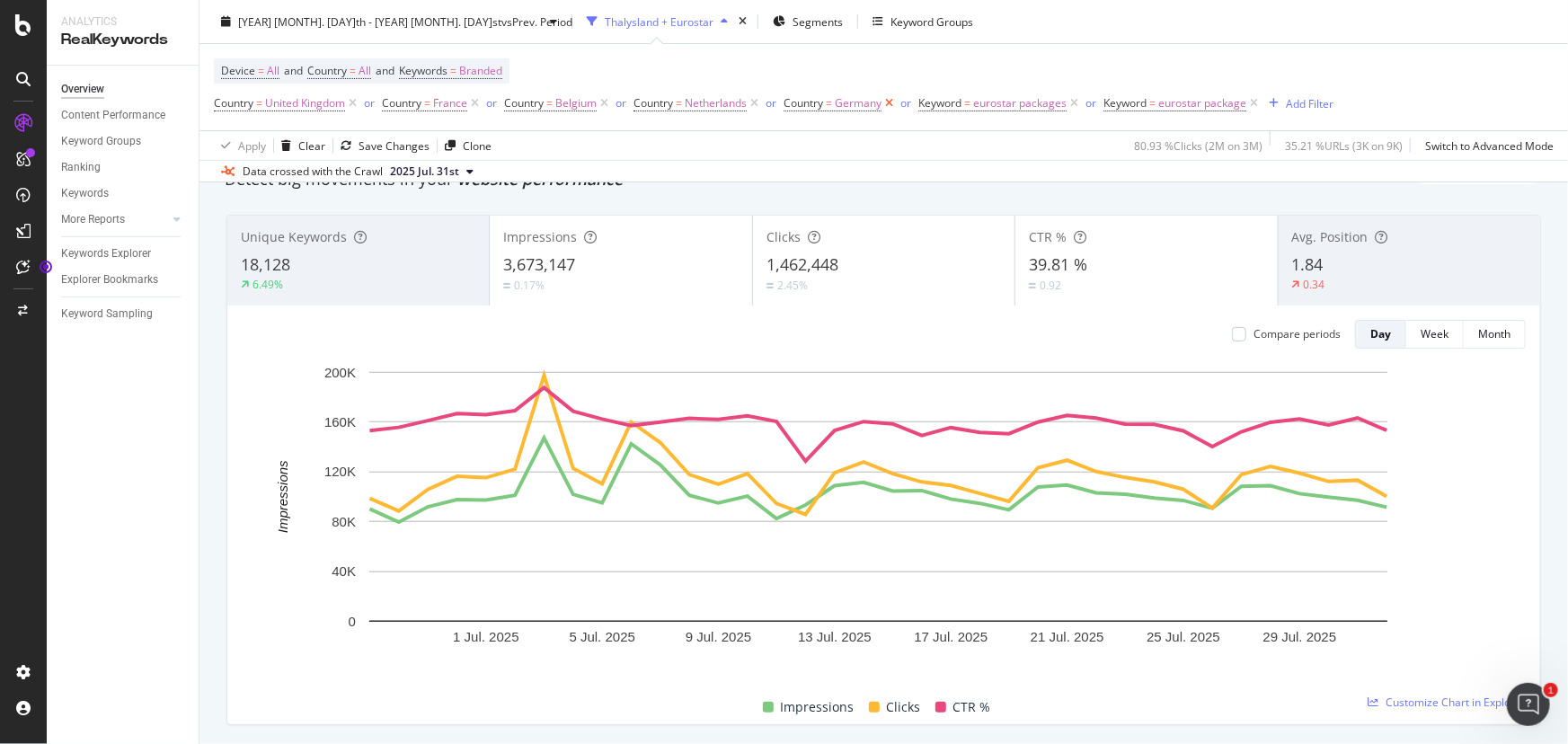 click at bounding box center (889, 103) 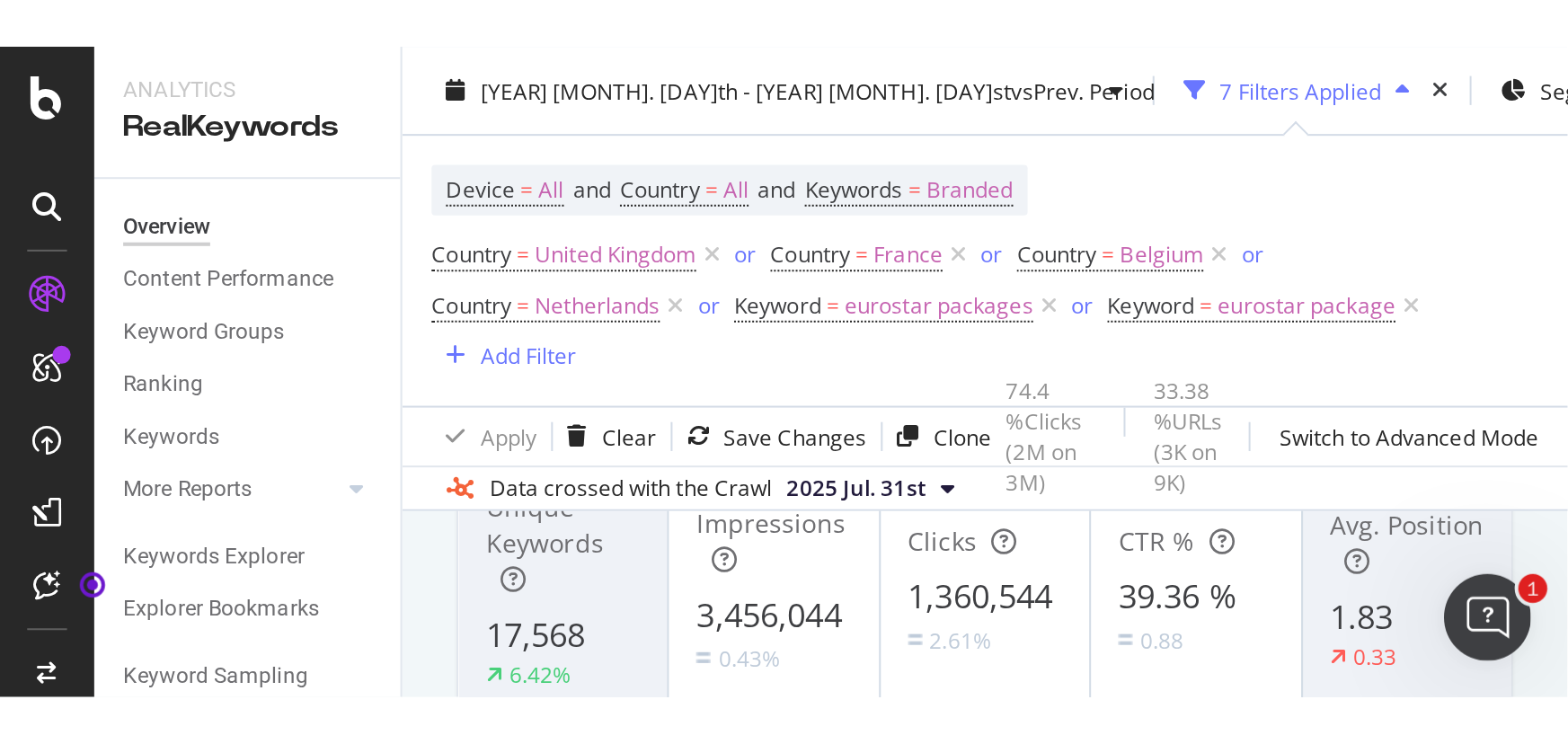 scroll, scrollTop: 81, scrollLeft: 0, axis: vertical 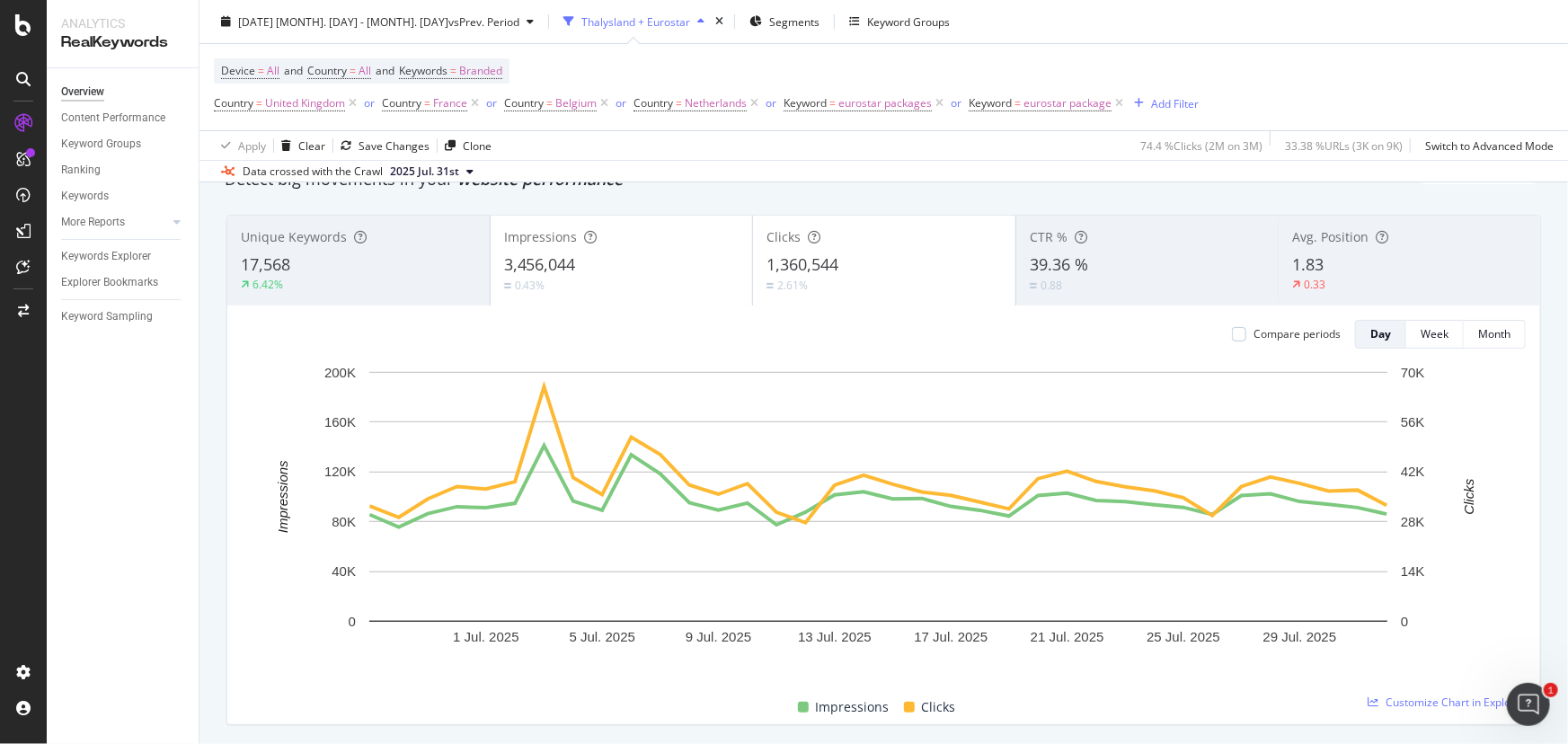 click on "39.36 %" at bounding box center (1147, 265) 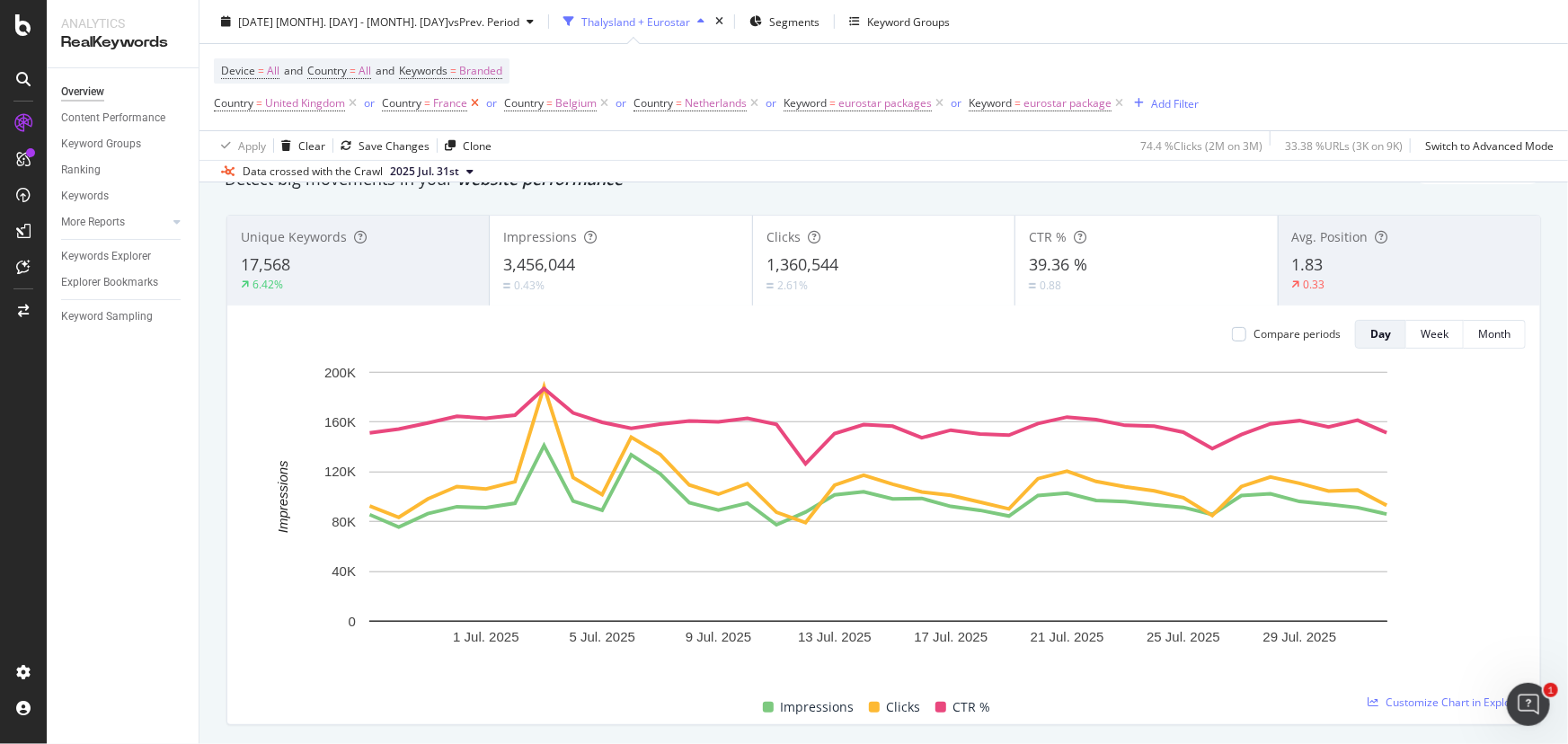 click at bounding box center (474, 103) 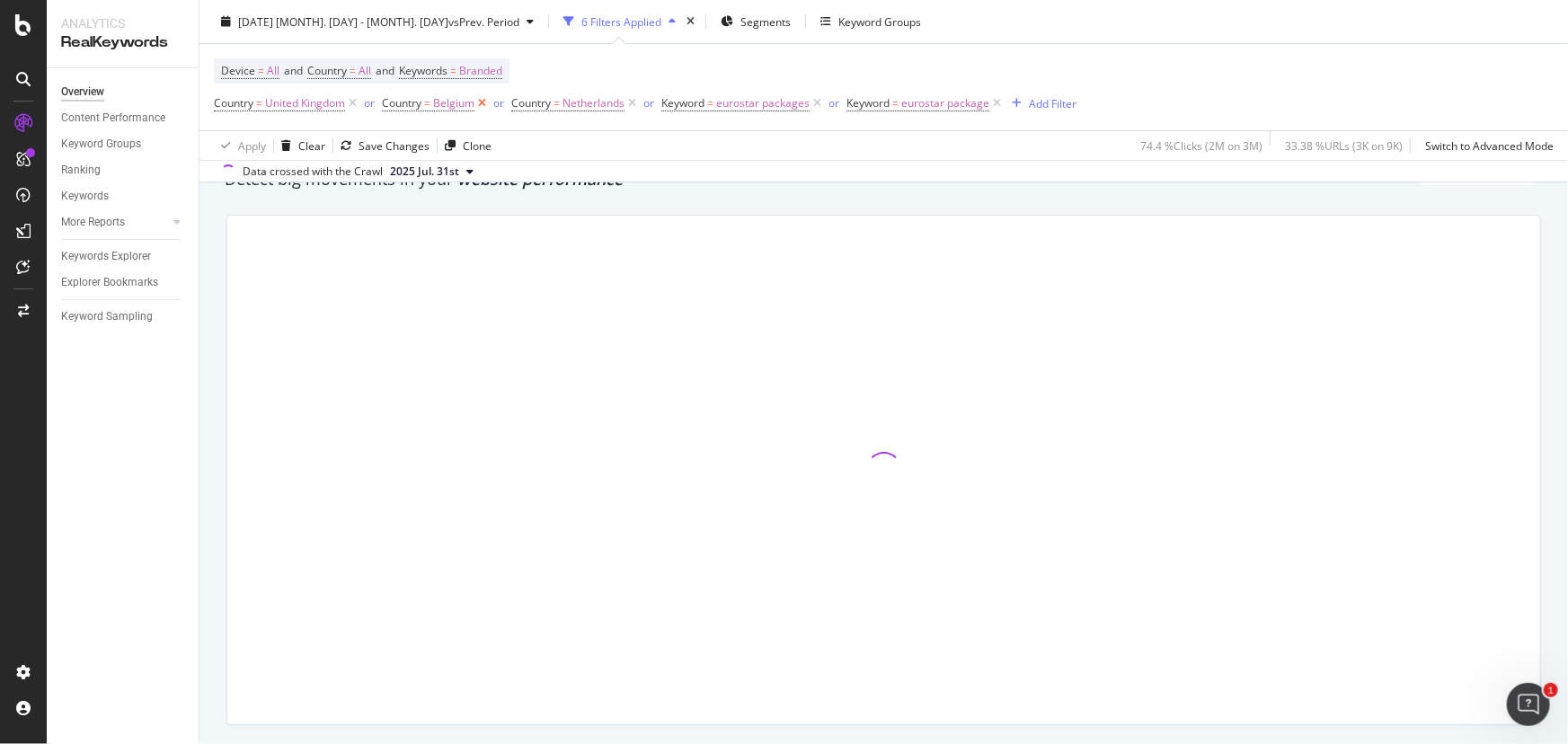 click at bounding box center [482, 103] 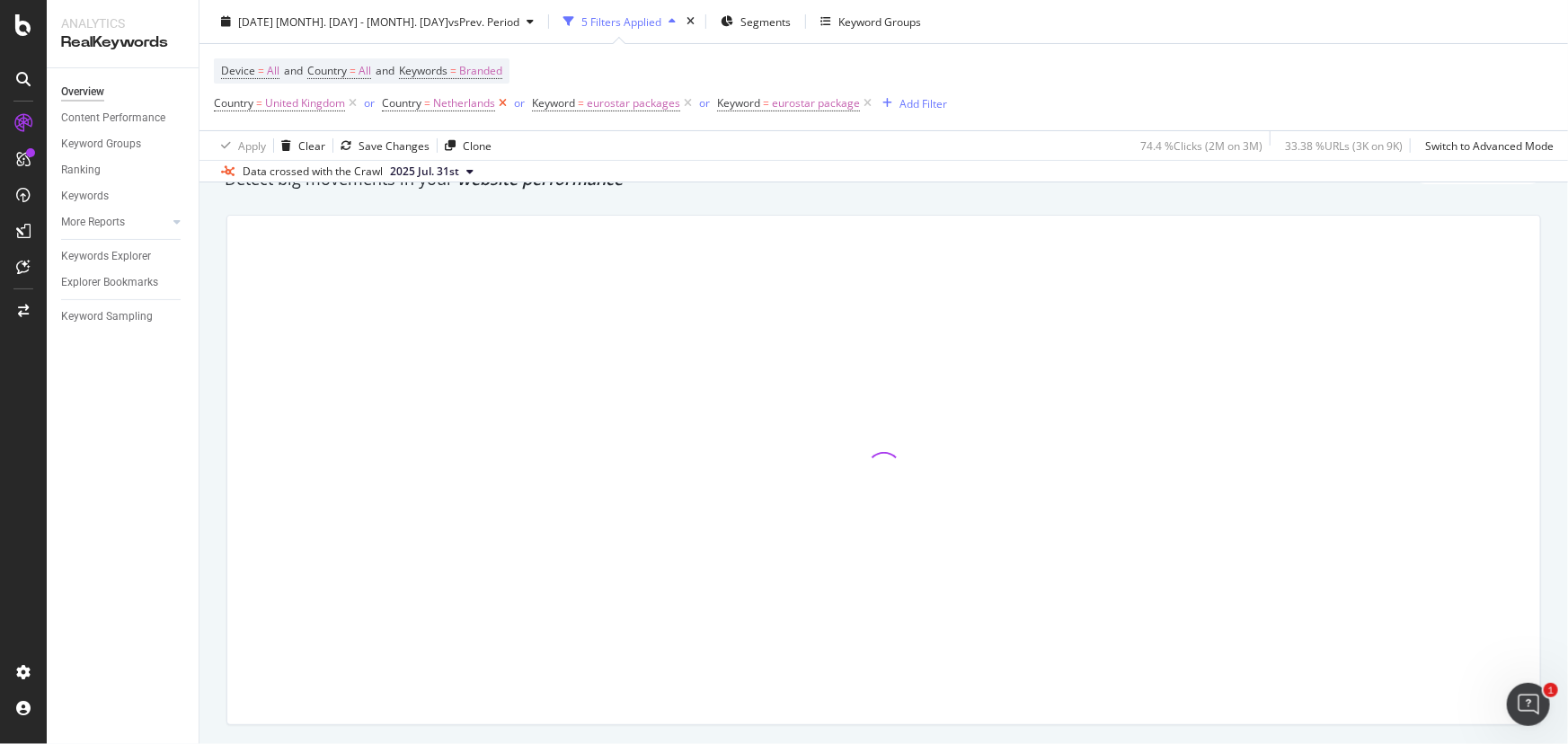 click at bounding box center [502, 103] 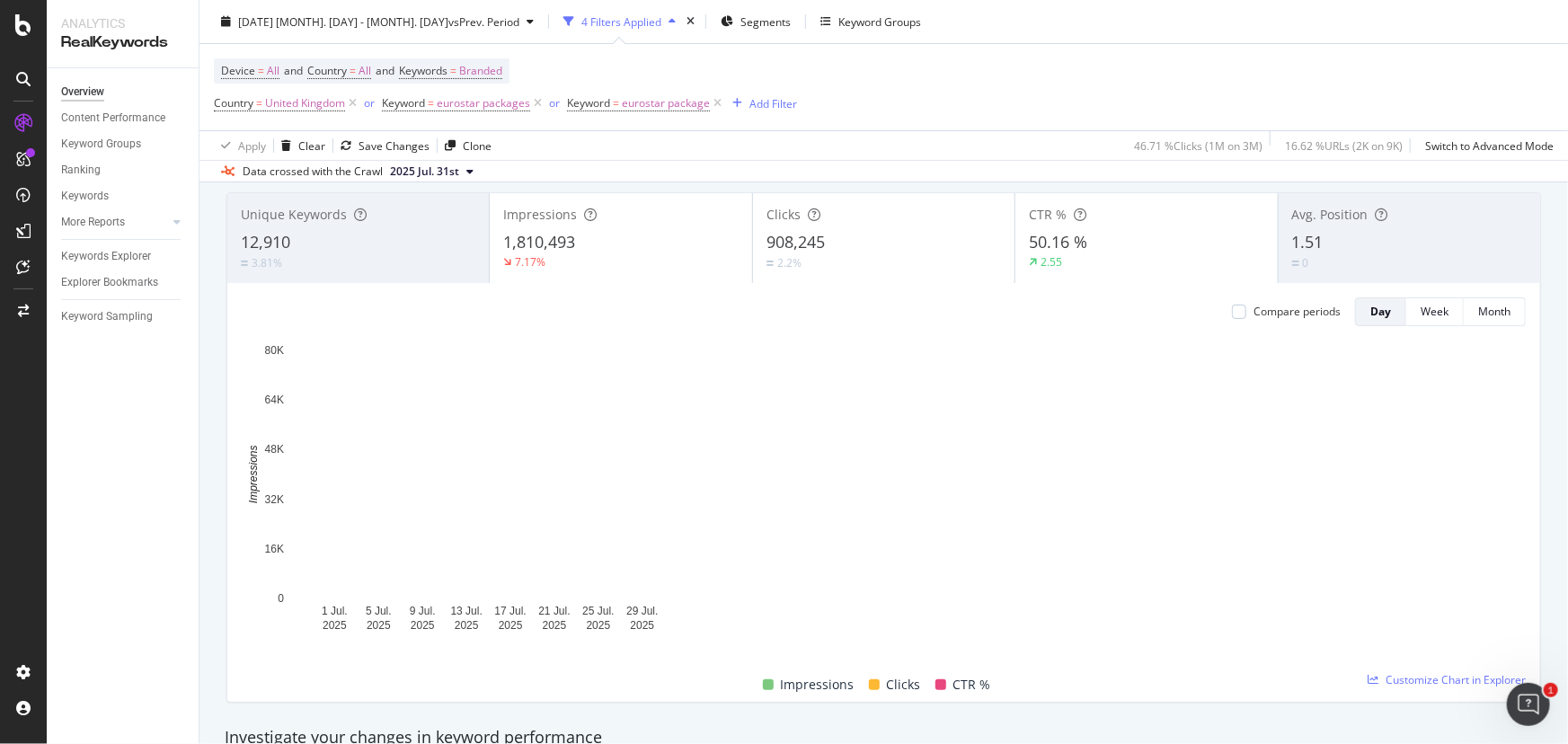 scroll, scrollTop: 81, scrollLeft: 0, axis: vertical 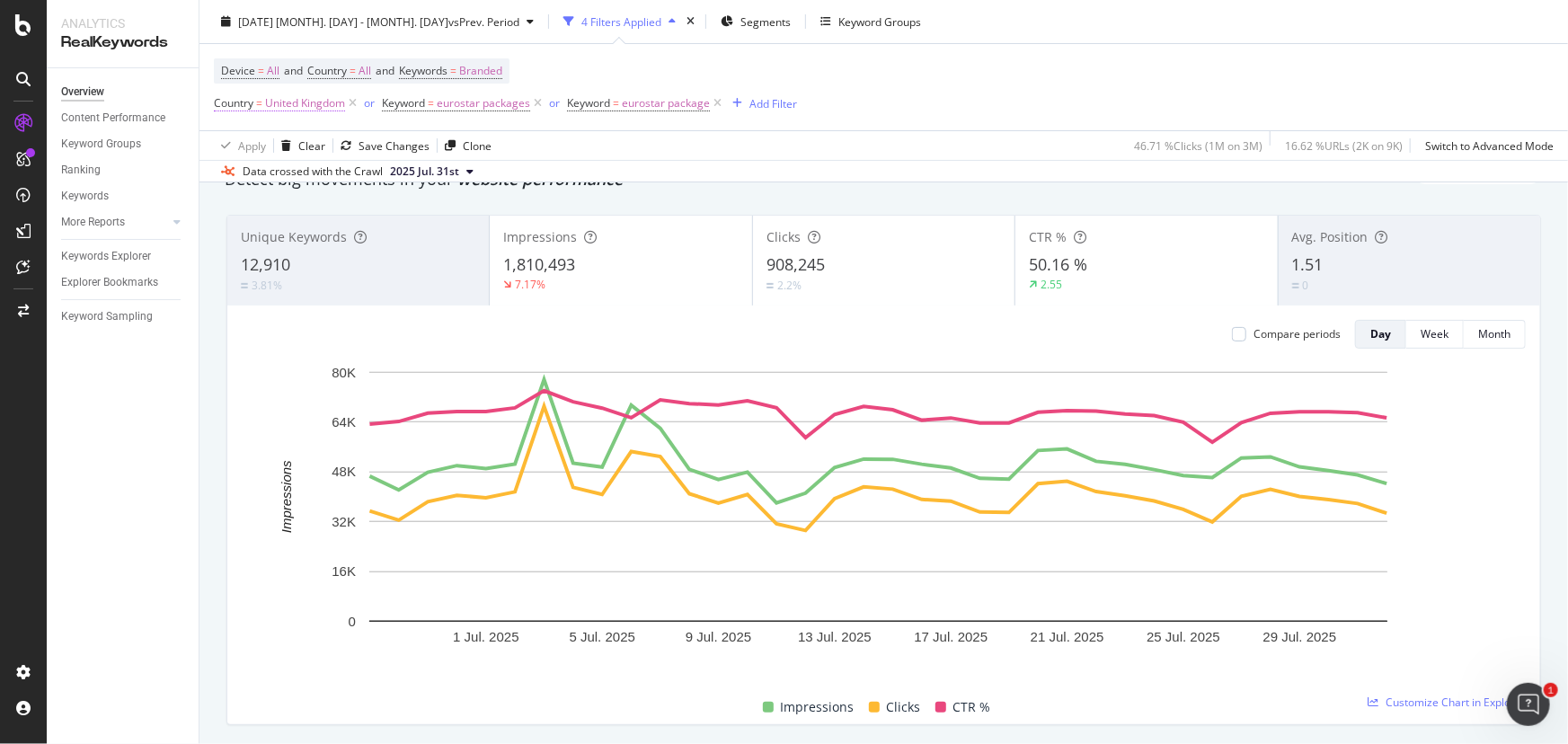 click on "United Kingdom" at bounding box center (305, 103) 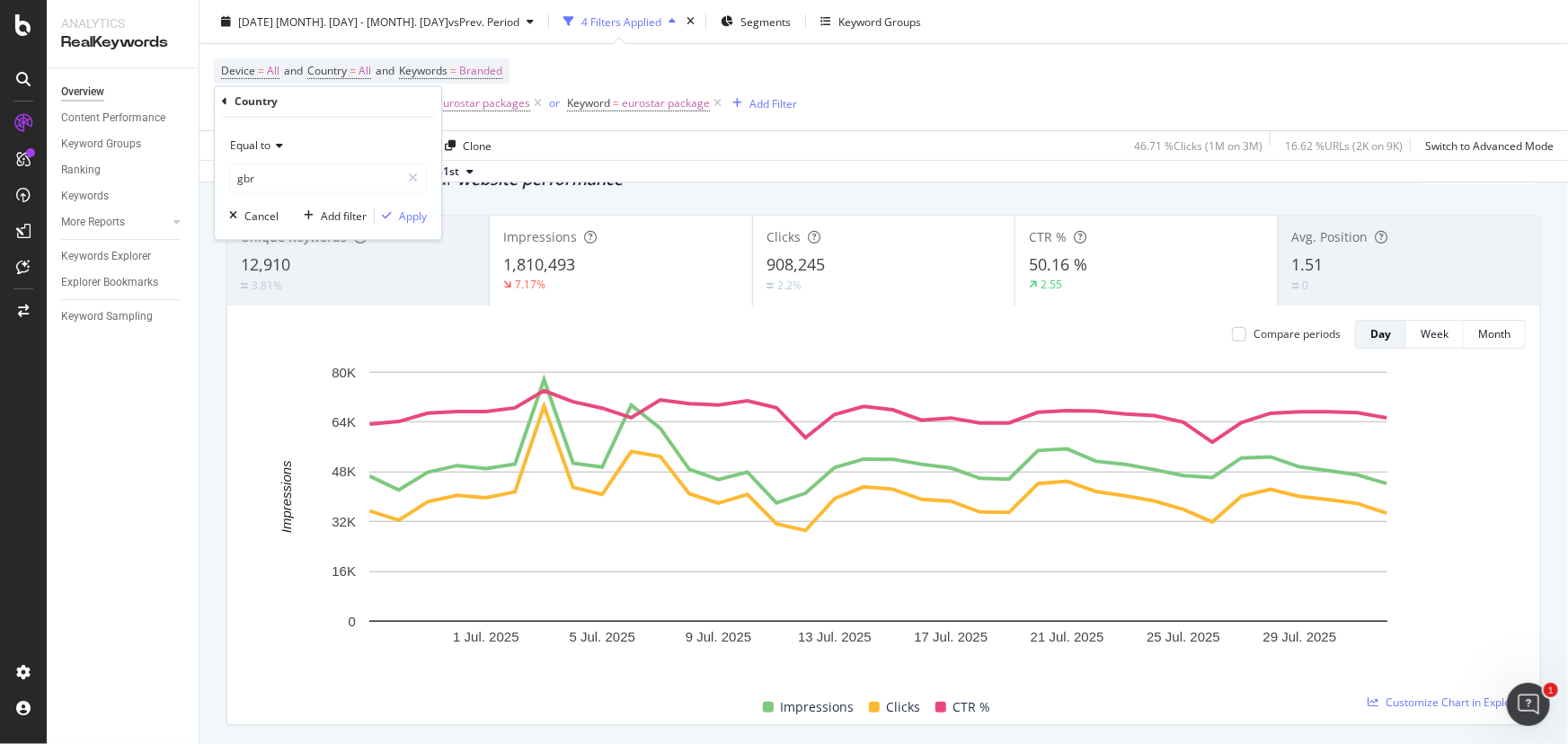 click on "Equal to" at bounding box center (328, 146) 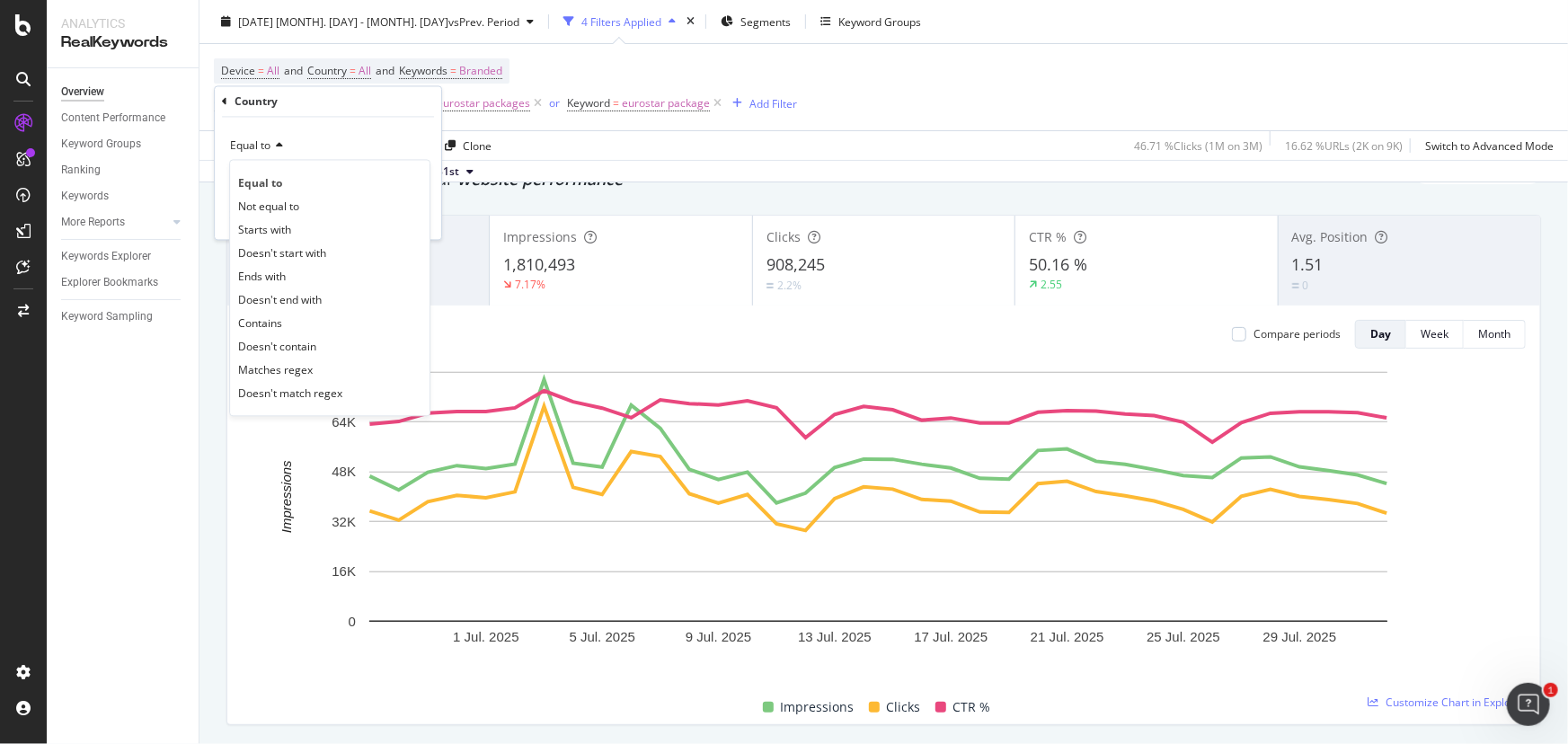 click on "Country" at bounding box center (328, 102) 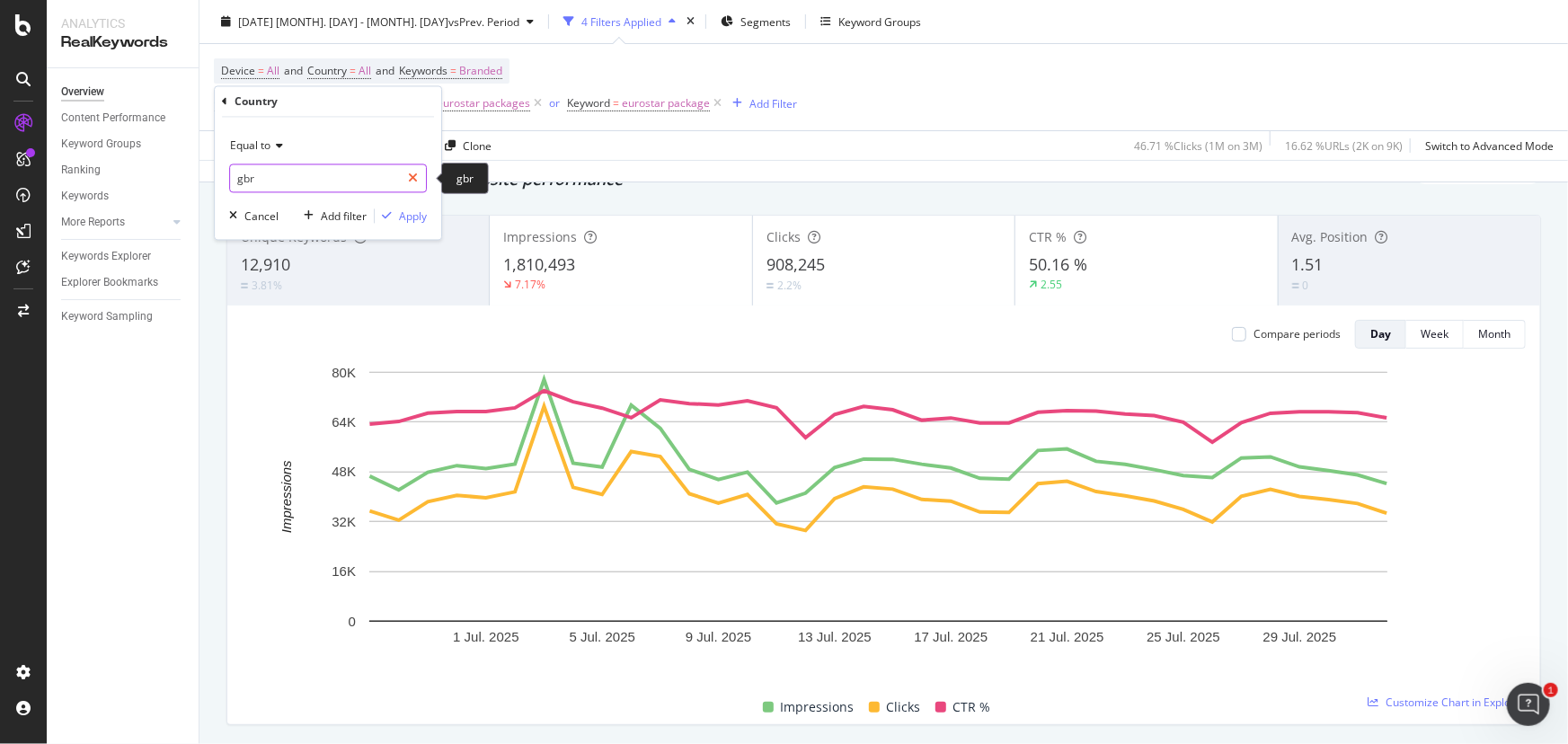 click at bounding box center (412, 179) 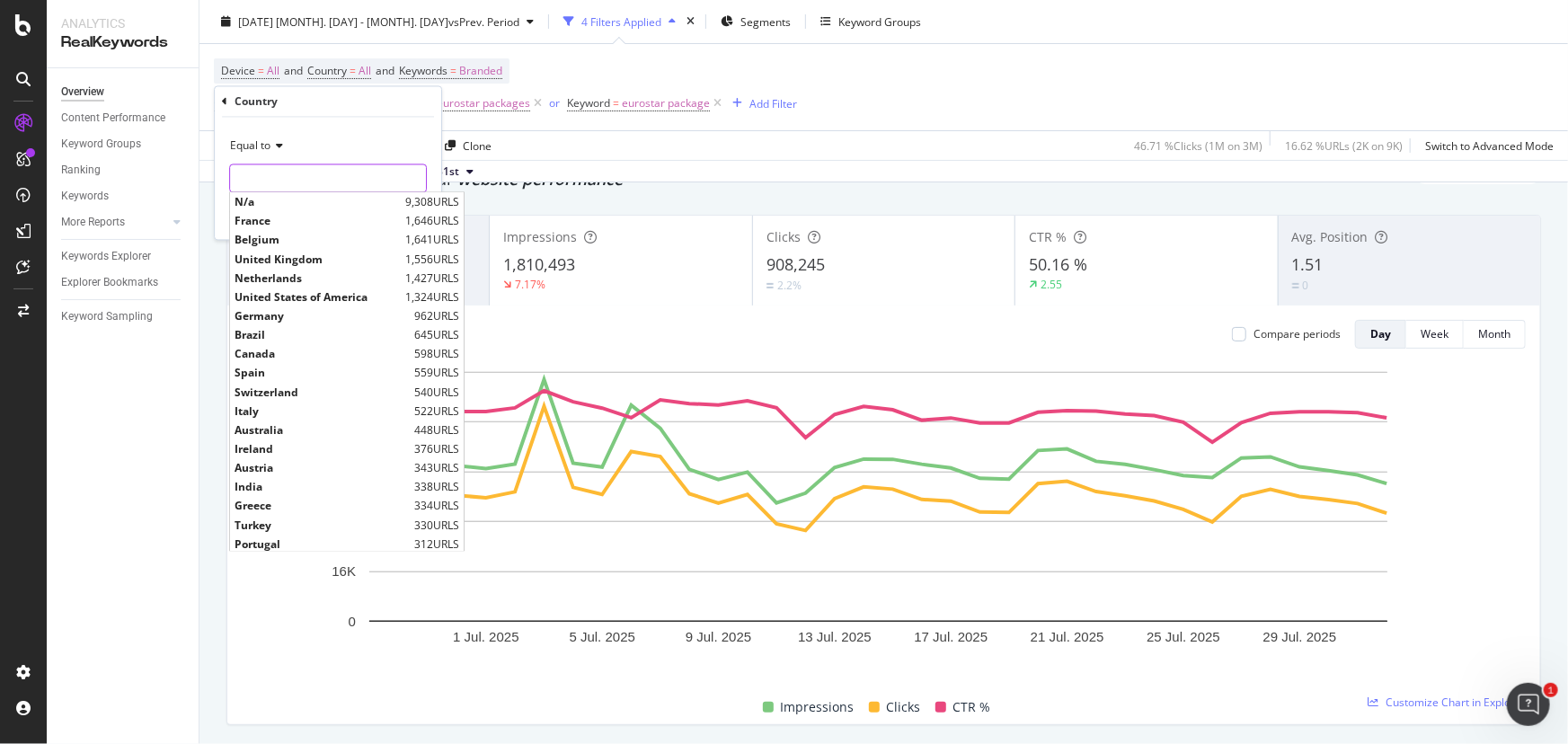 drag, startPoint x: 350, startPoint y: 182, endPoint x: 516, endPoint y: 149, distance: 169.24834 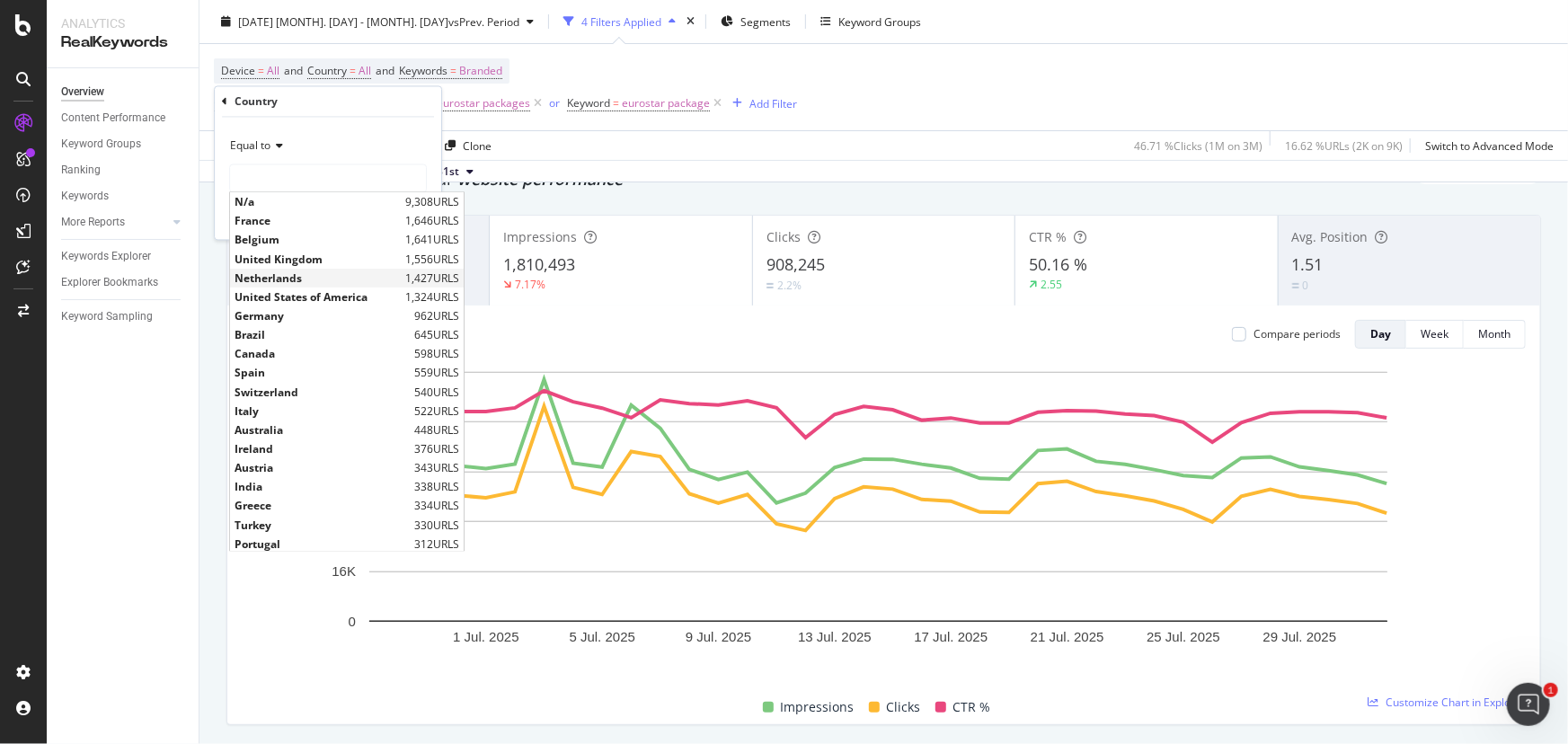 click on "Netherlands" at bounding box center [317, 278] 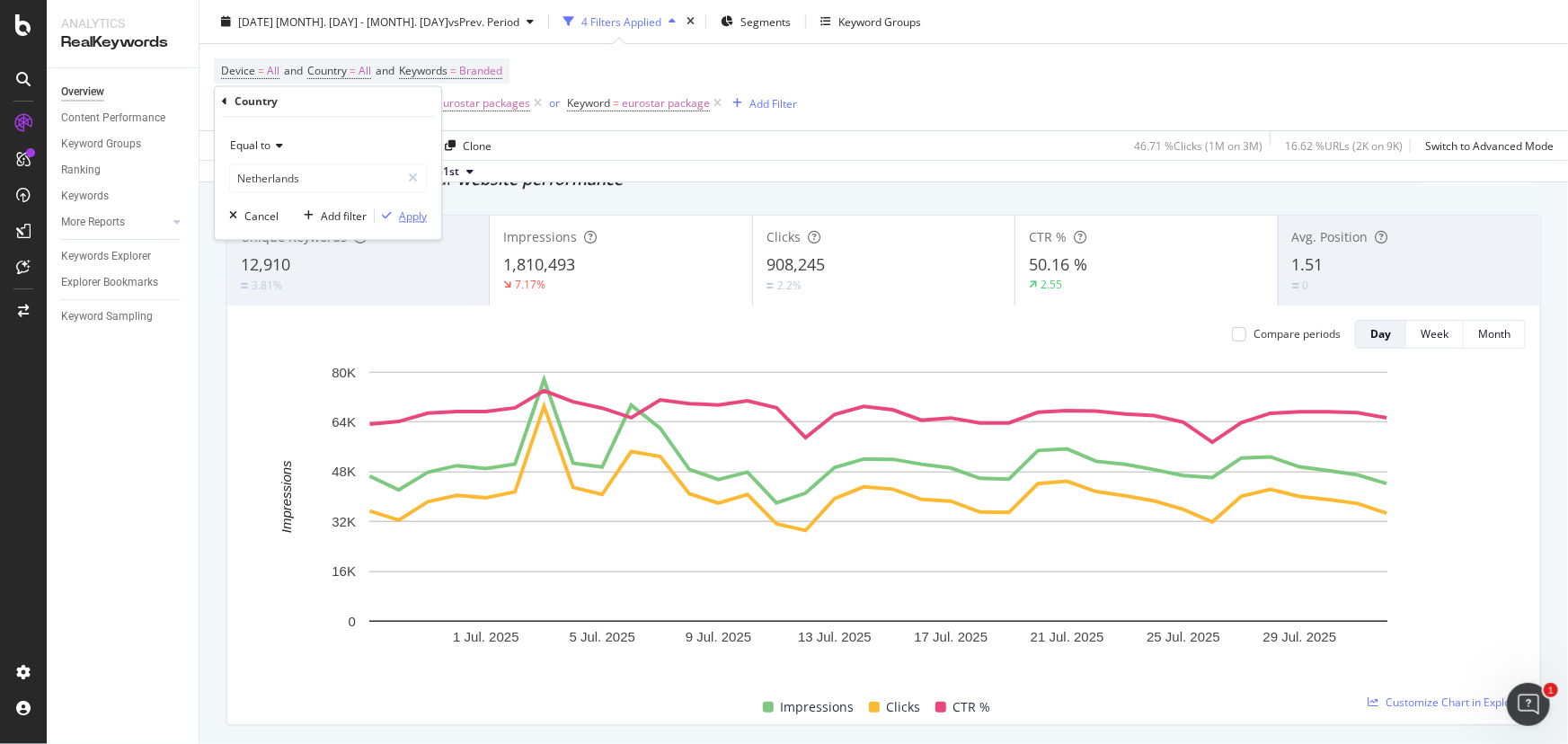 click on "Apply" at bounding box center [412, 216] 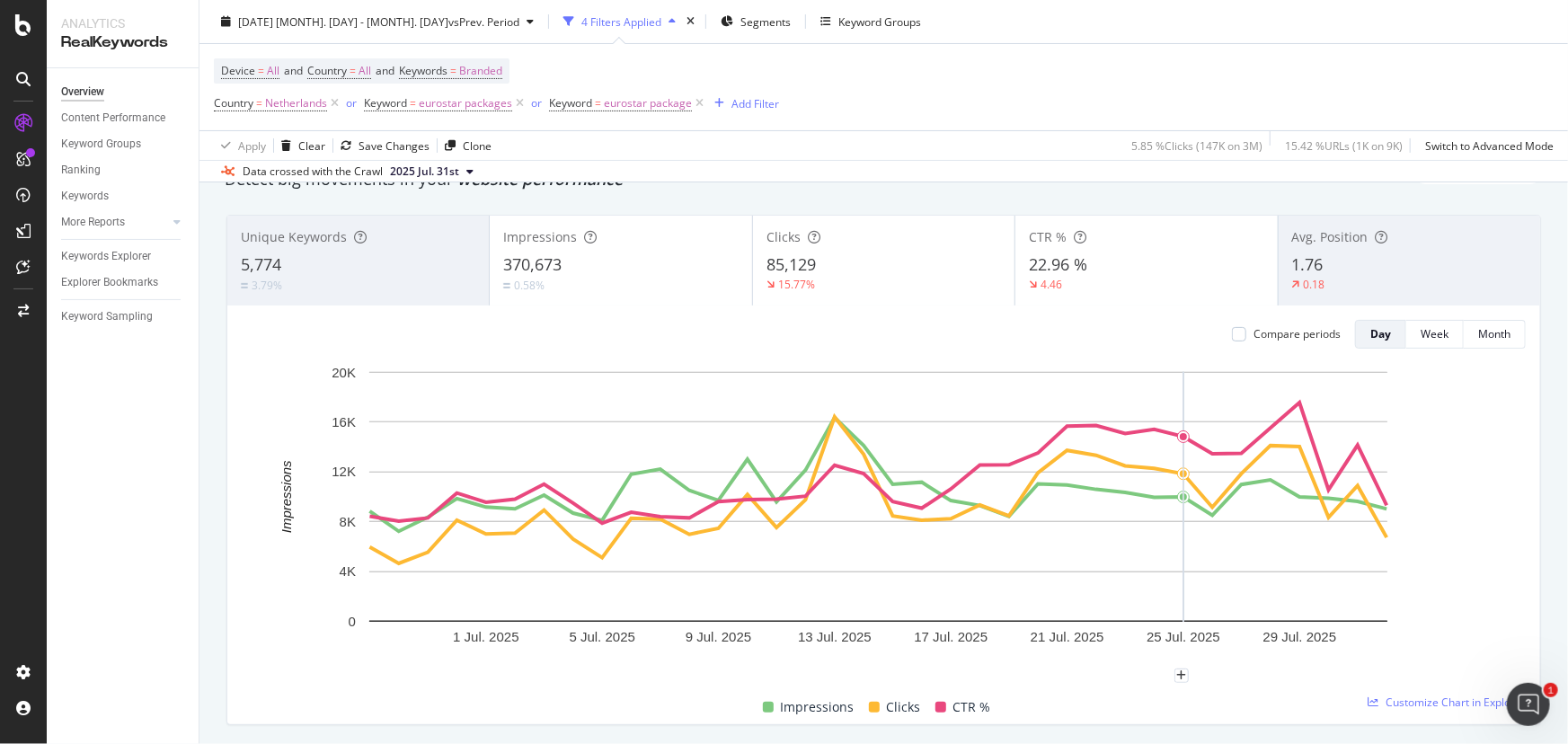 click 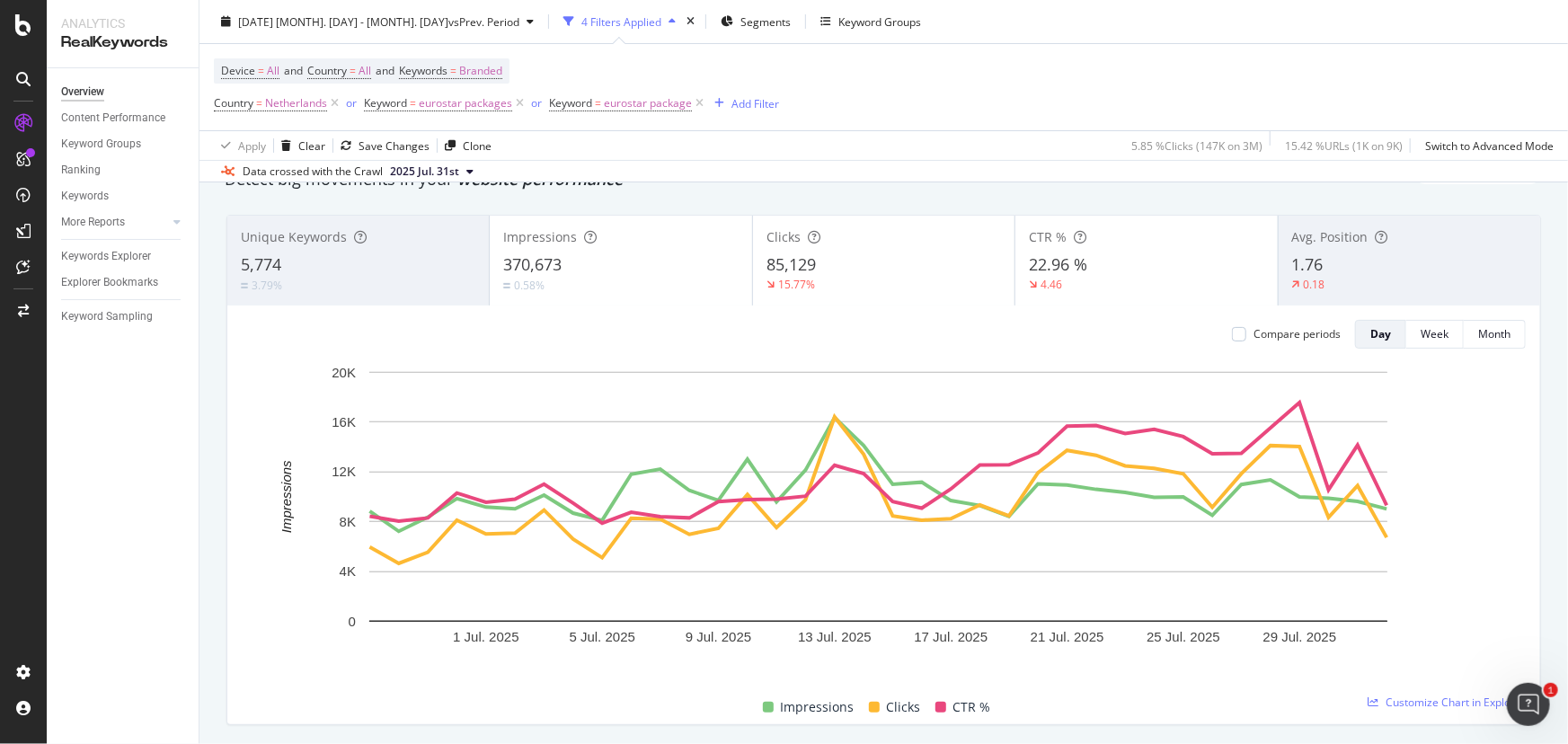 click on "15.77%" at bounding box center (883, 285) 